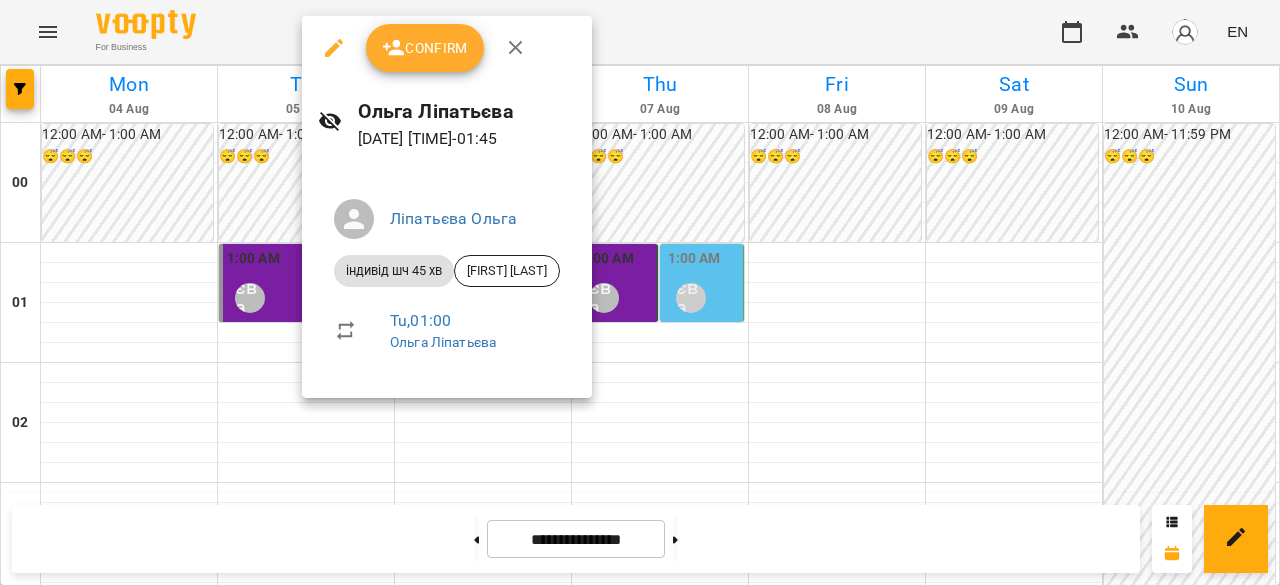 scroll, scrollTop: 0, scrollLeft: 0, axis: both 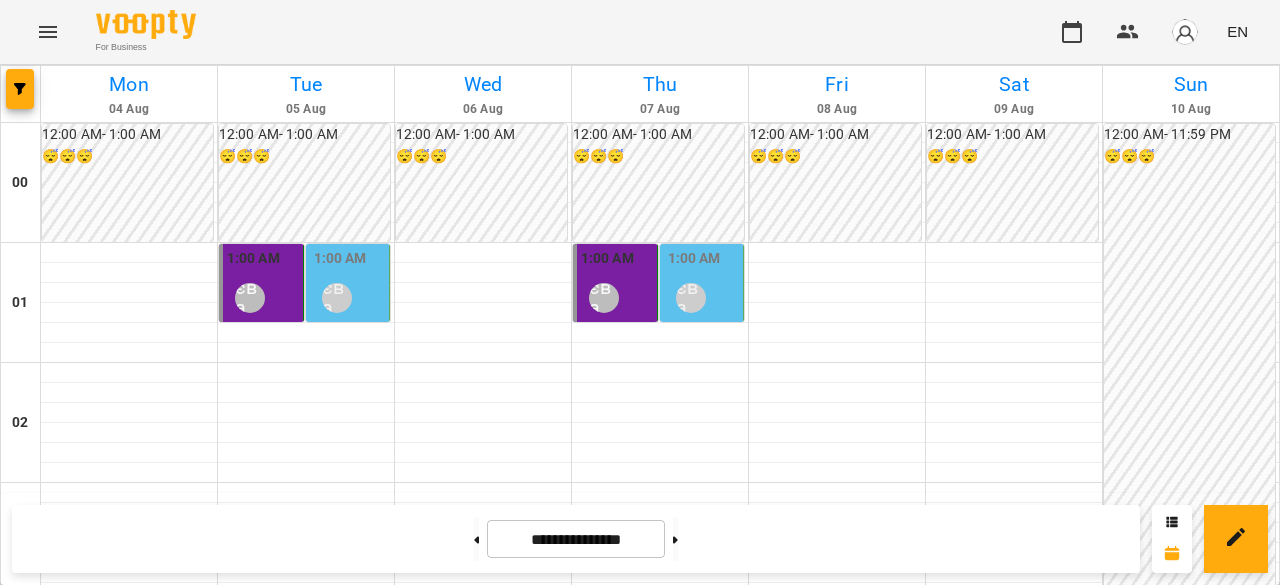 click on "Ліпатьєва Ольга" at bounding box center (250, 298) 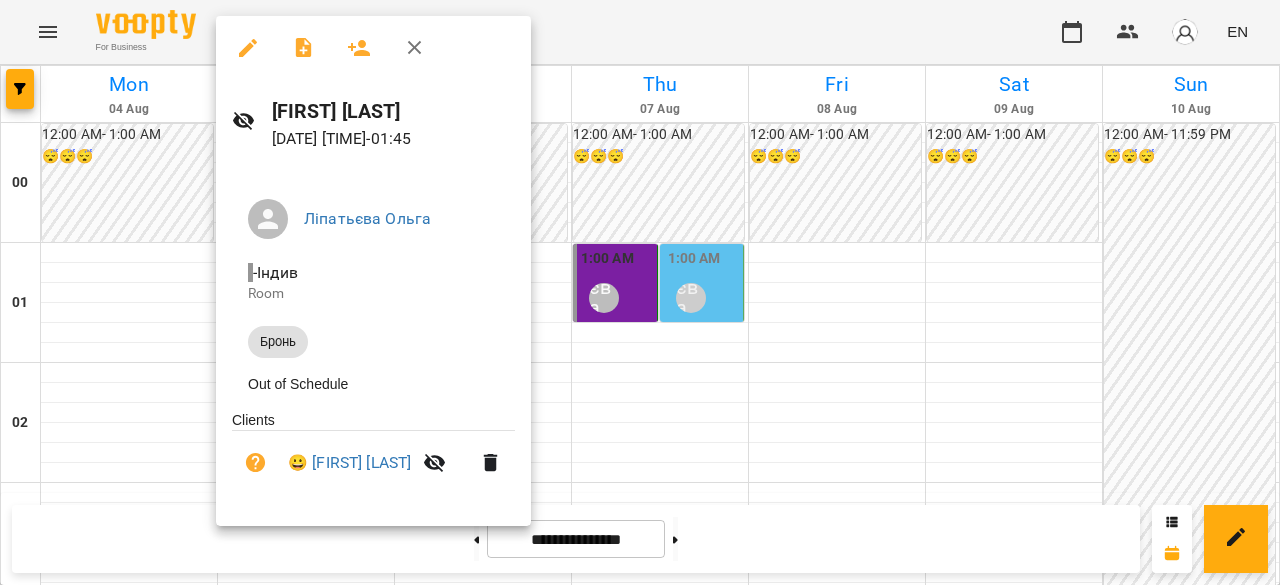 click at bounding box center (640, 292) 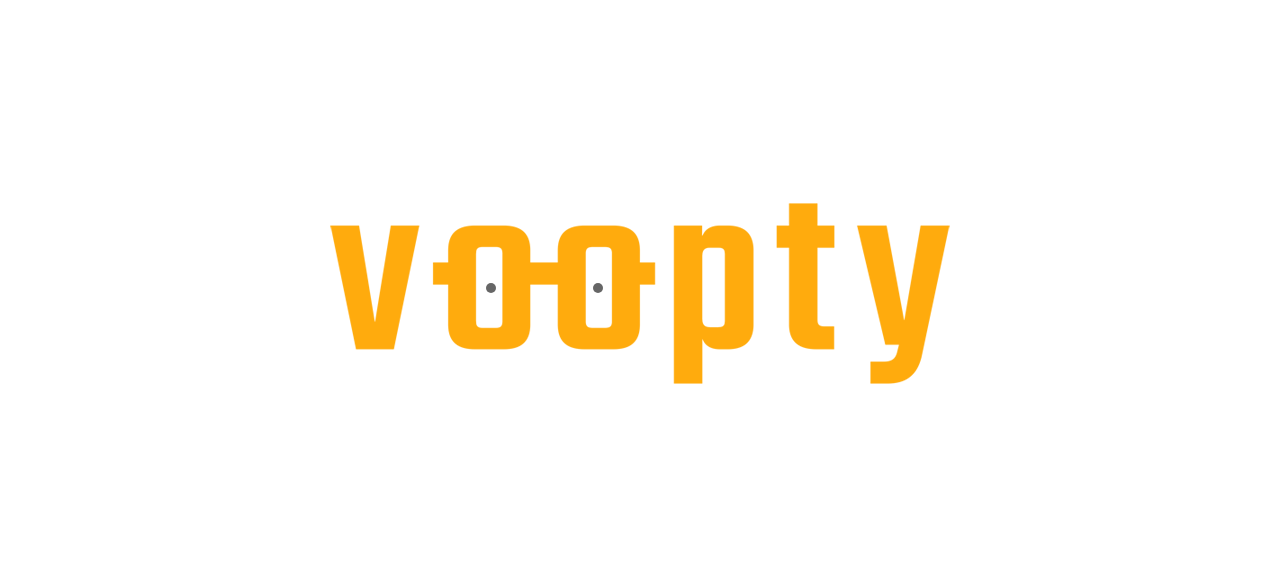 scroll, scrollTop: 0, scrollLeft: 0, axis: both 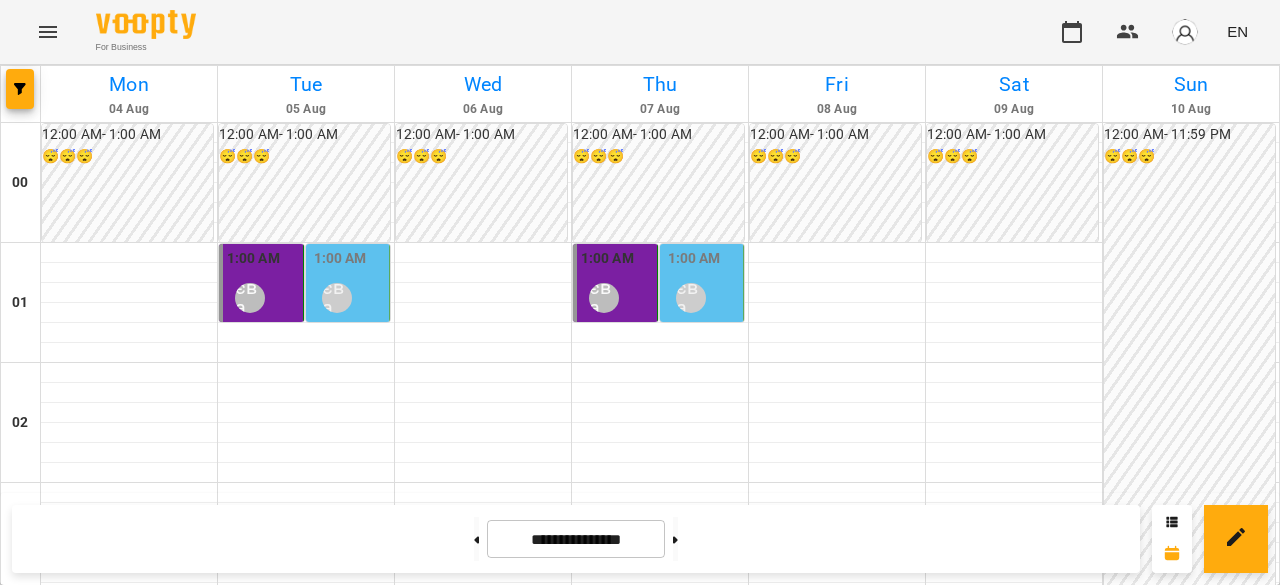click 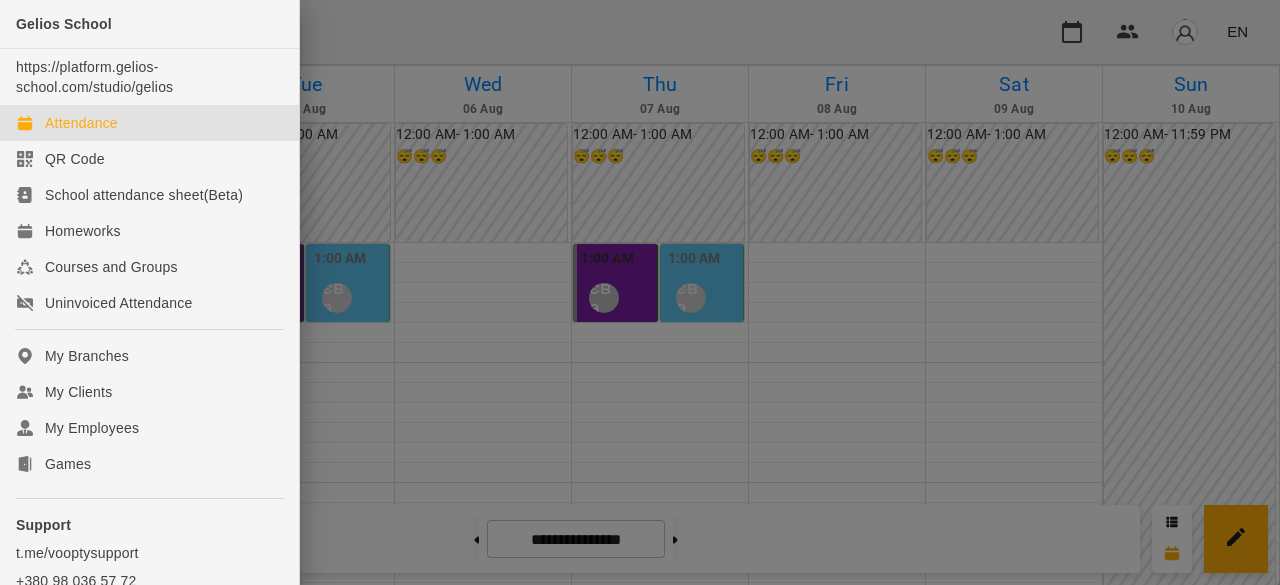 click at bounding box center (640, 292) 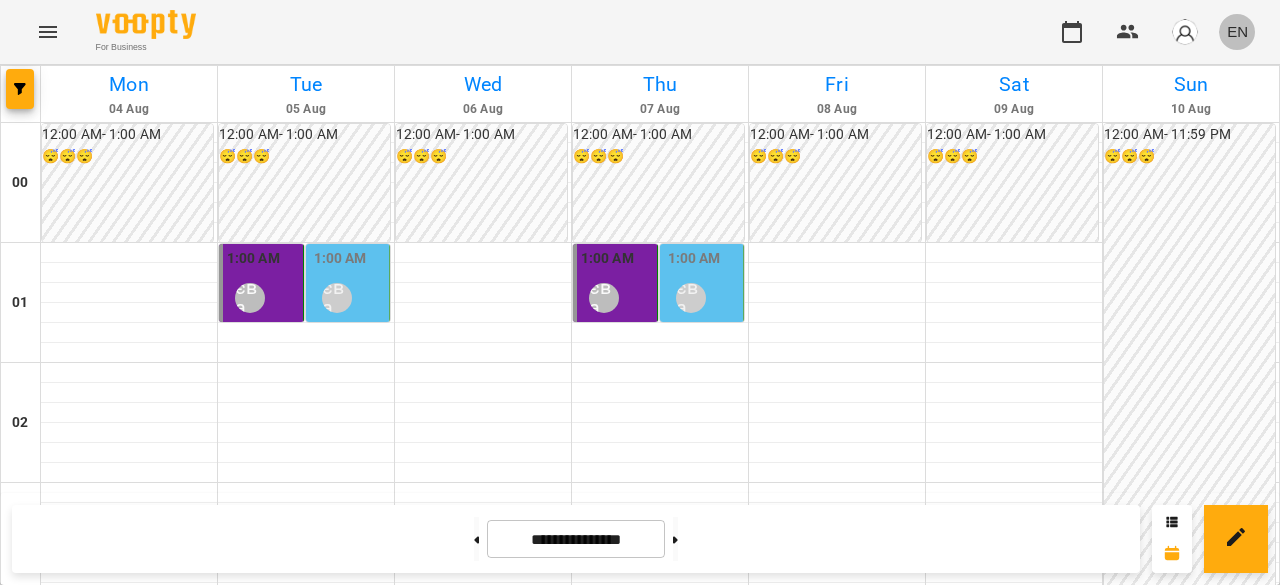 click on "EN" at bounding box center (1237, 31) 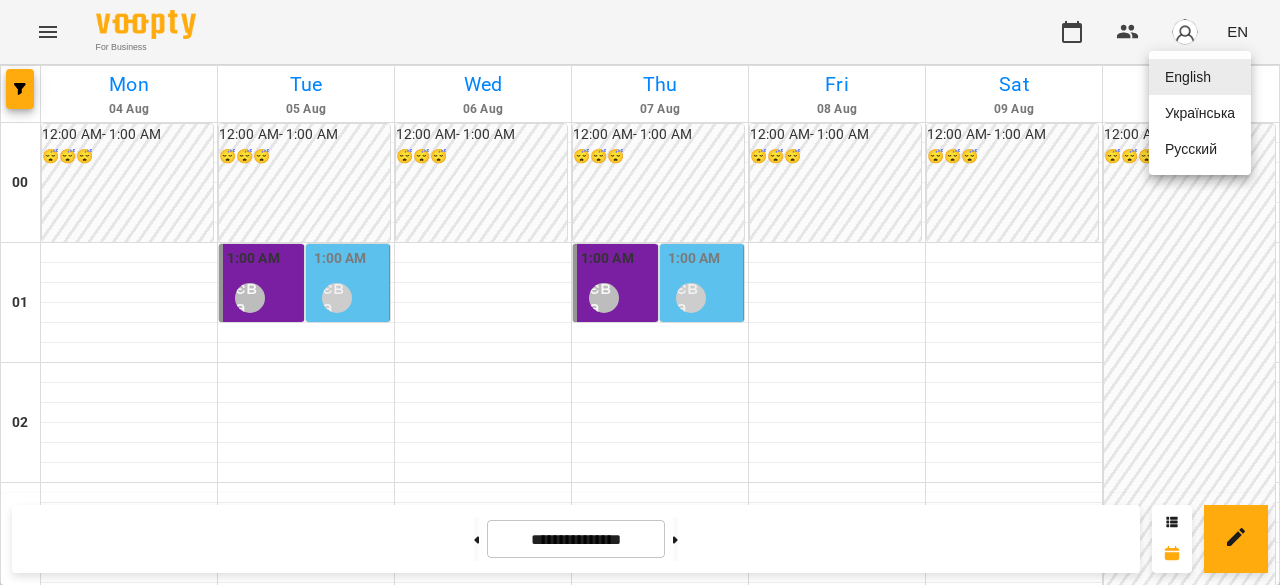 click on "Українська" at bounding box center (1200, 113) 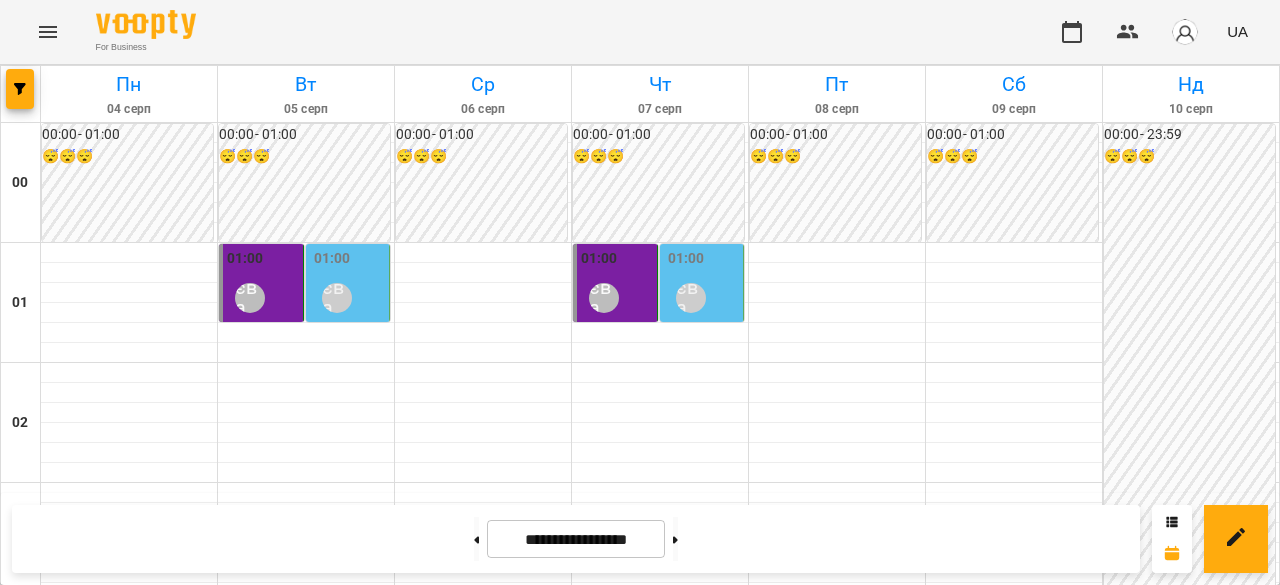 click on "01:00 [LAST] [FIRST]" at bounding box center [350, 284] 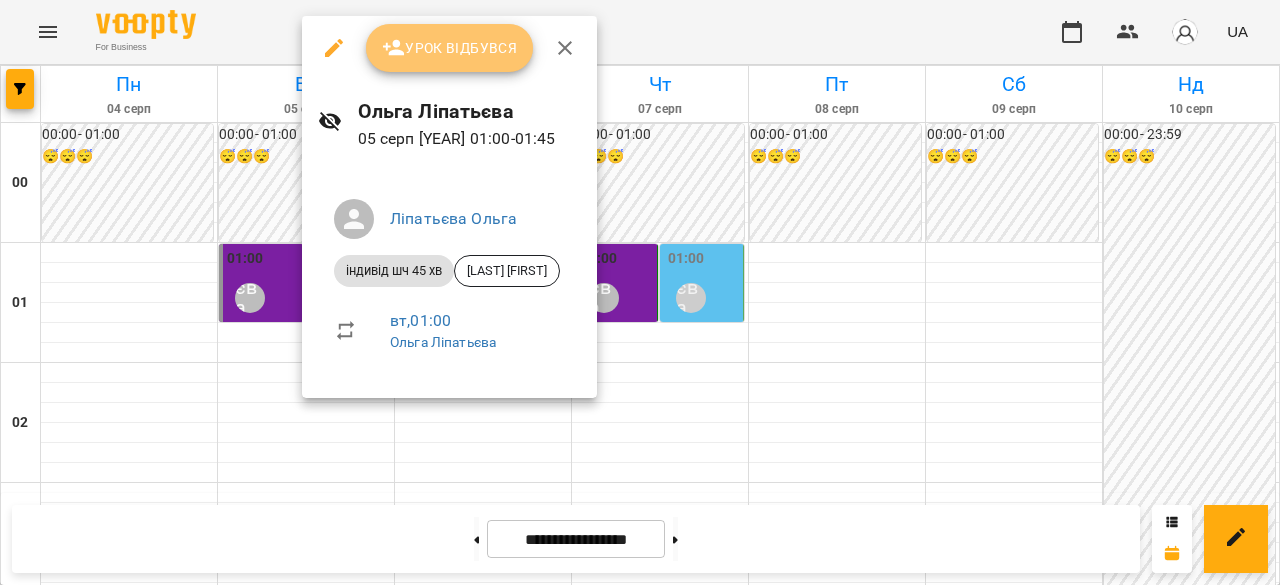 click on "Урок відбувся" at bounding box center [450, 48] 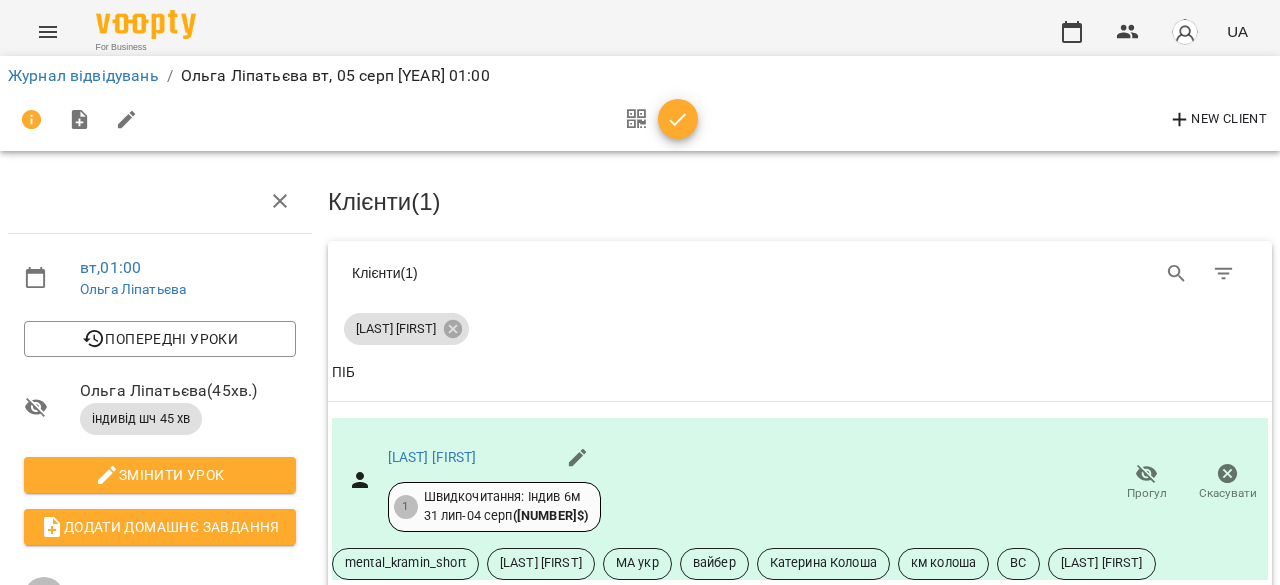 scroll, scrollTop: 200, scrollLeft: 0, axis: vertical 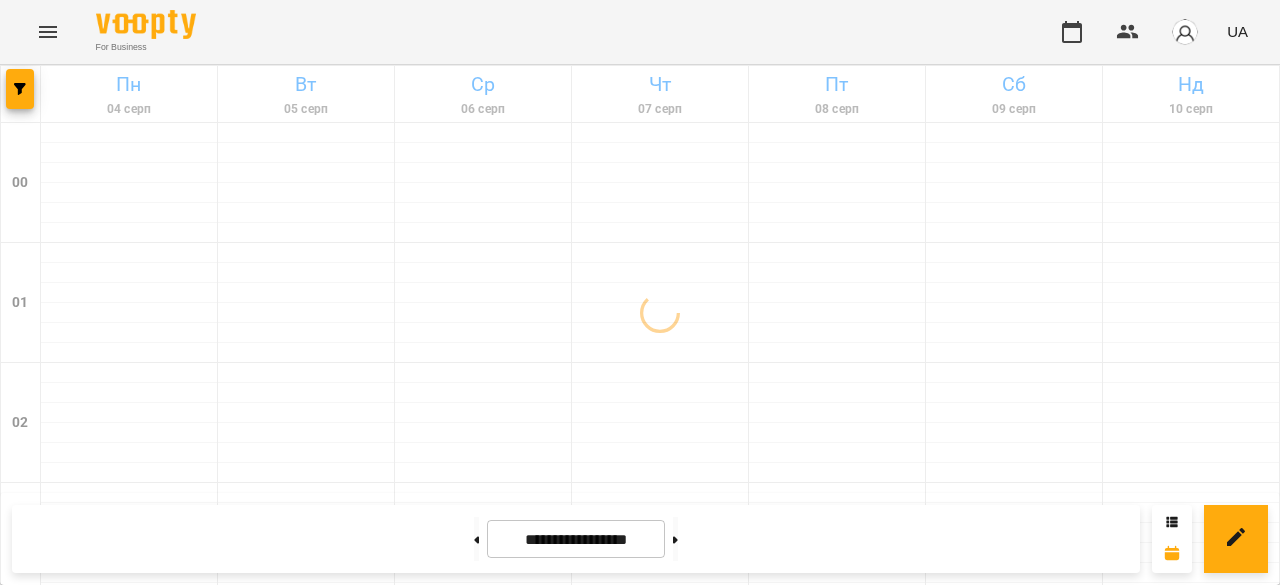 click 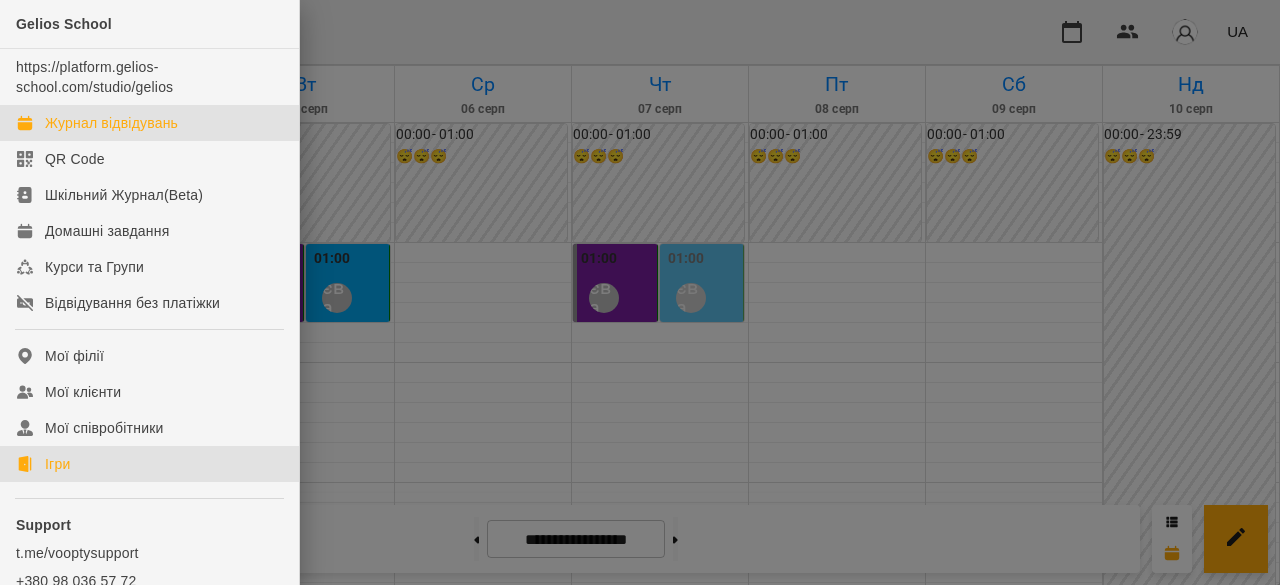 click on "Ігри" 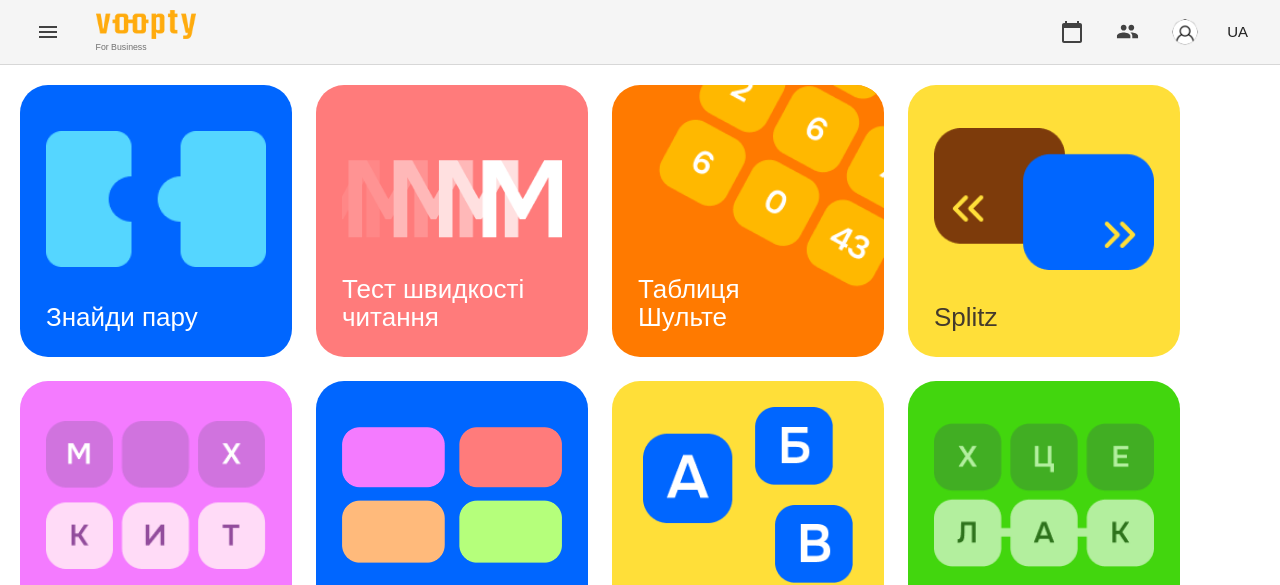 scroll, scrollTop: 800, scrollLeft: 0, axis: vertical 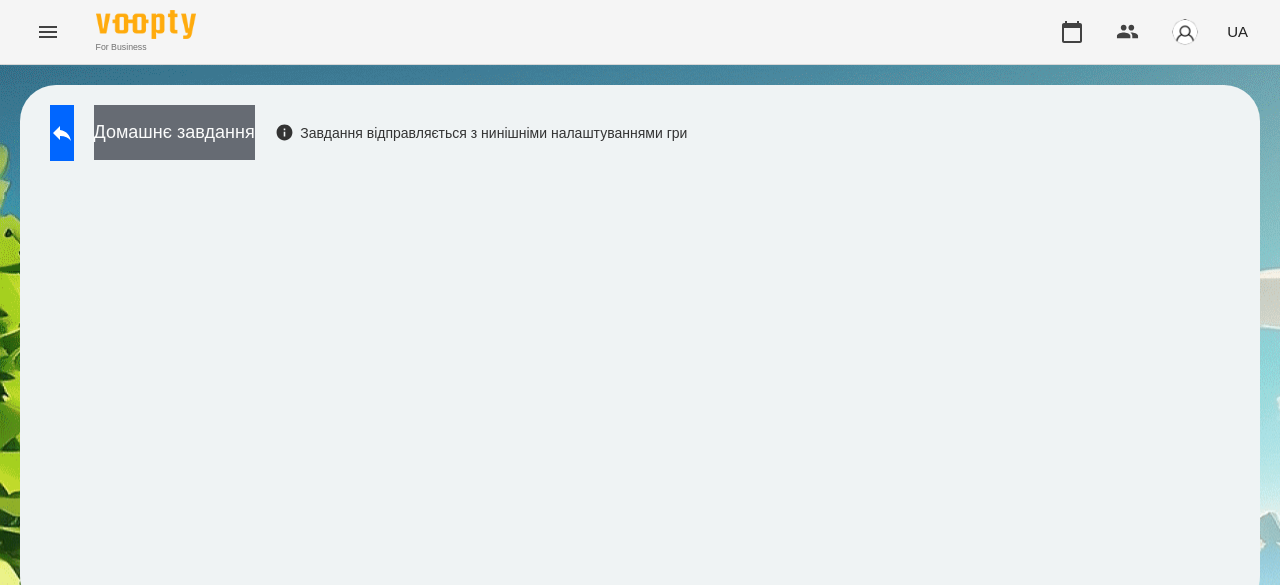 click on "Домашнє завдання" at bounding box center (174, 132) 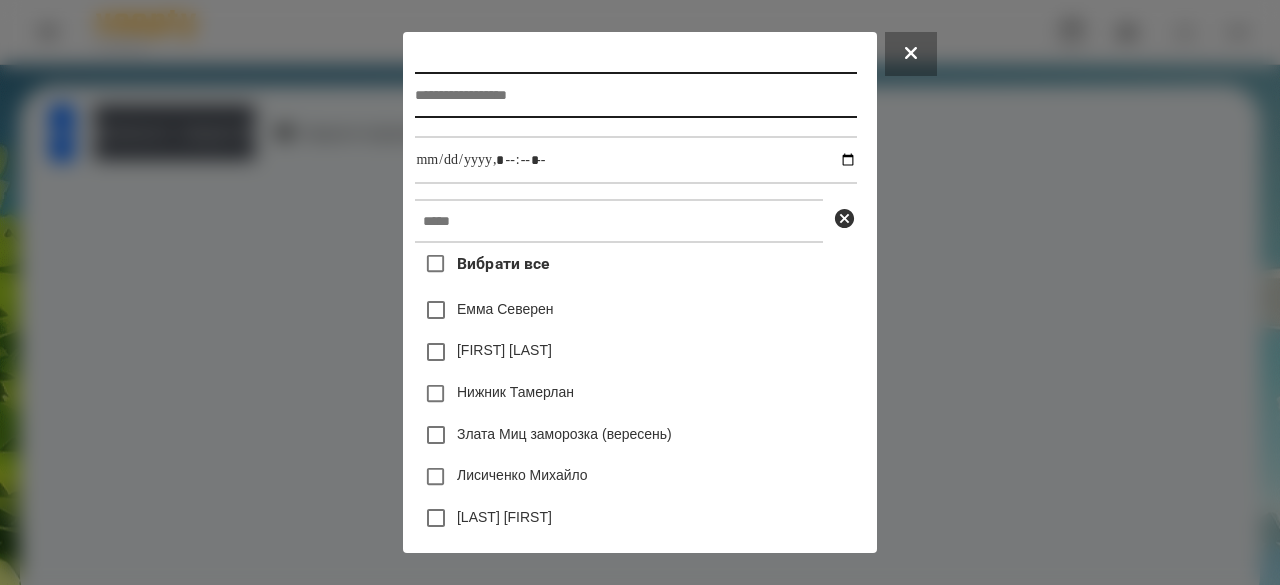 click at bounding box center (635, 95) 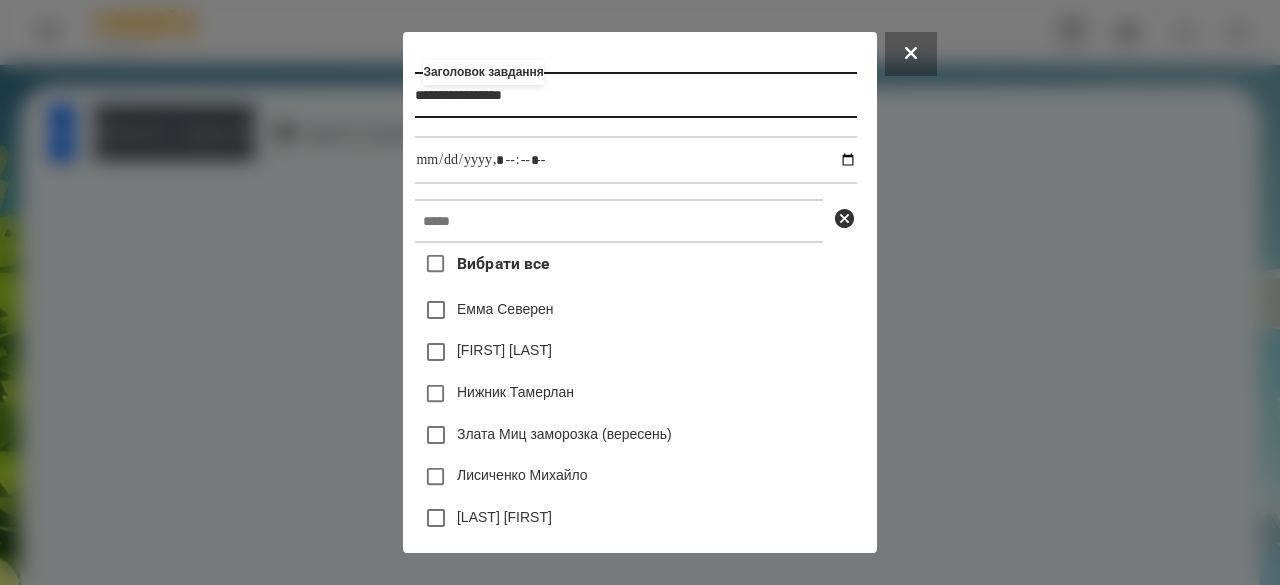 type on "**********" 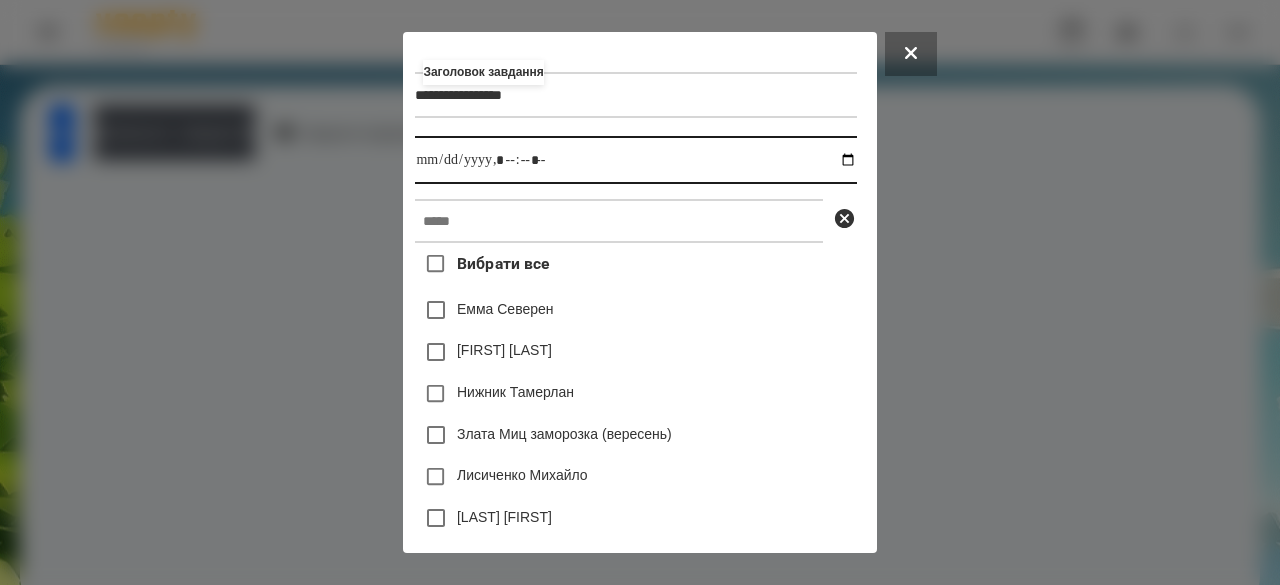 click at bounding box center [635, 160] 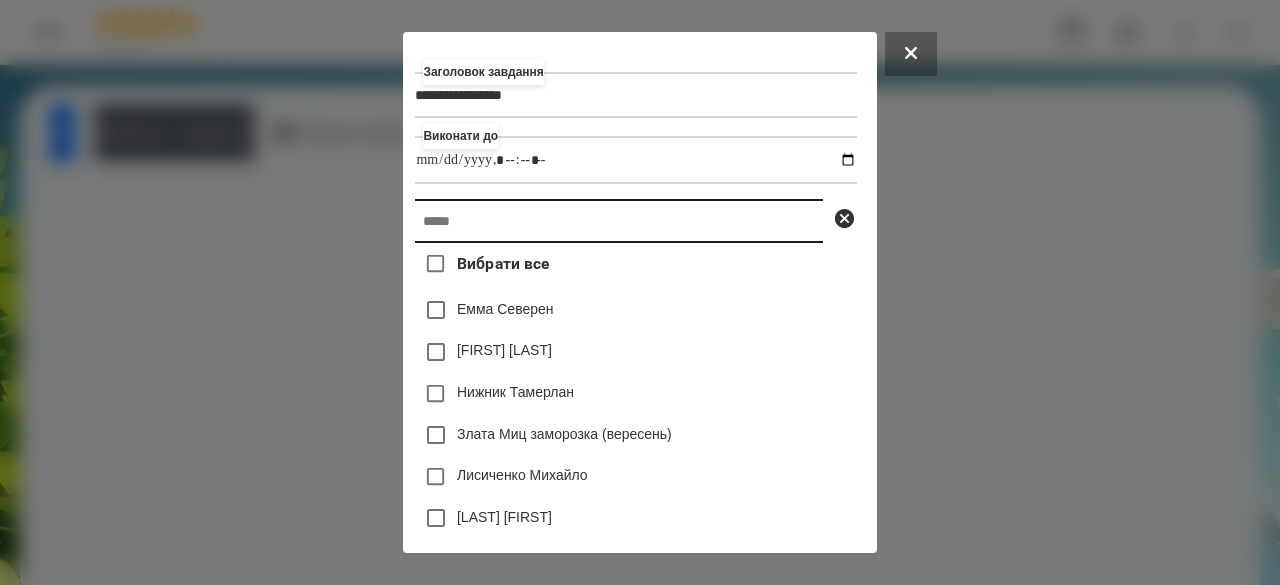 click at bounding box center (619, 221) 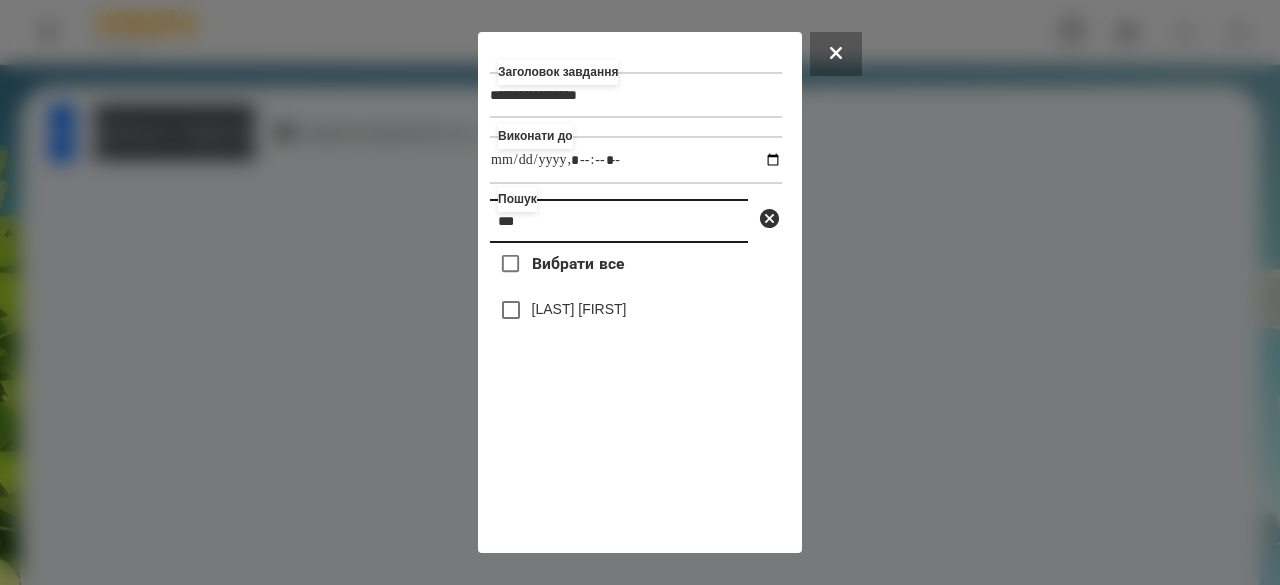 type on "***" 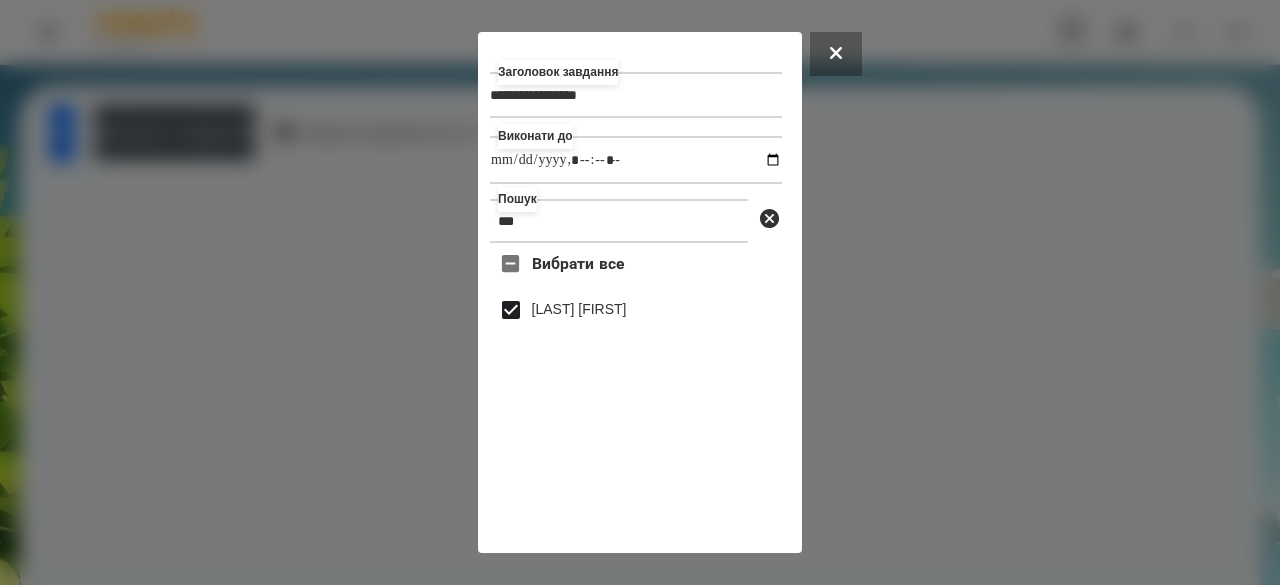 scroll, scrollTop: 66, scrollLeft: 0, axis: vertical 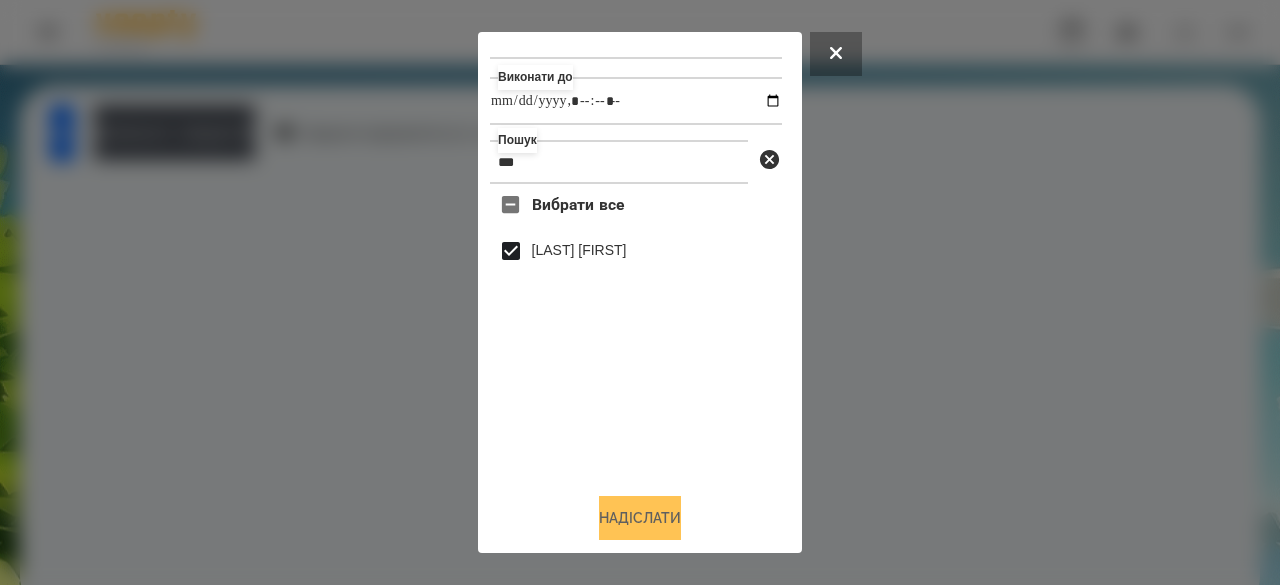 click on "Надіслати" at bounding box center (640, 518) 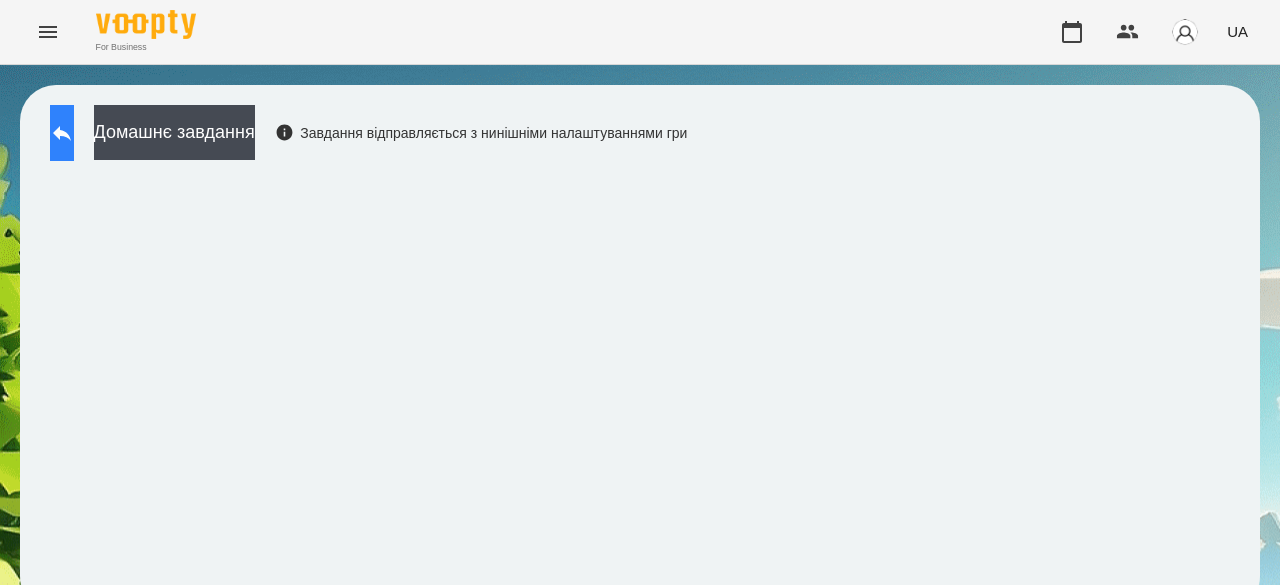 click at bounding box center (62, 133) 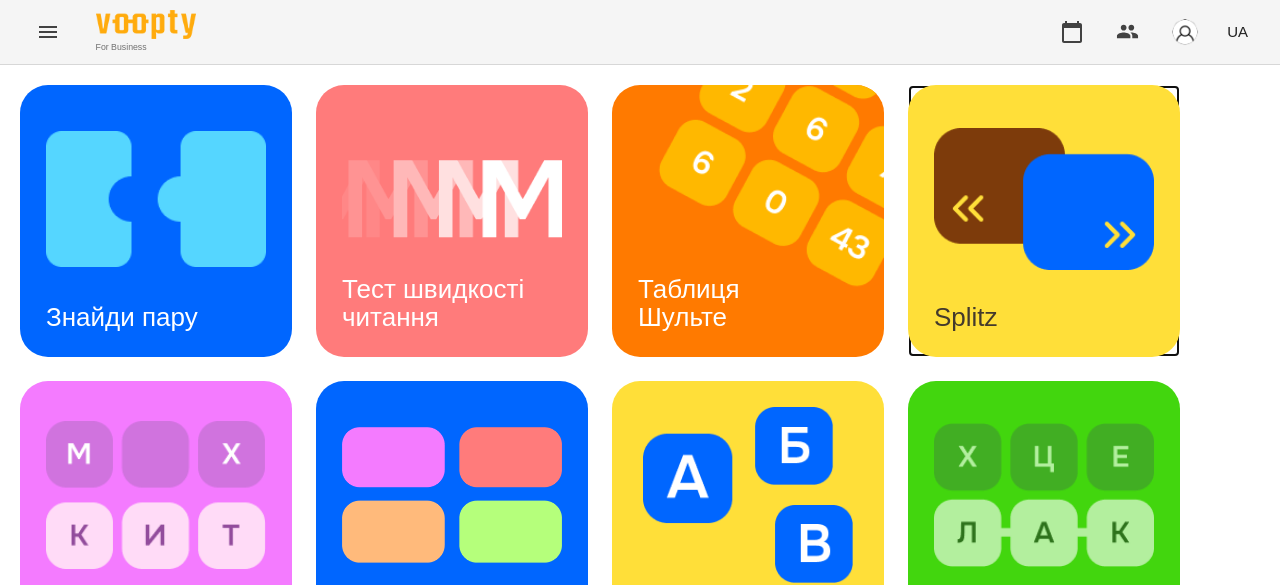 click at bounding box center (1044, 199) 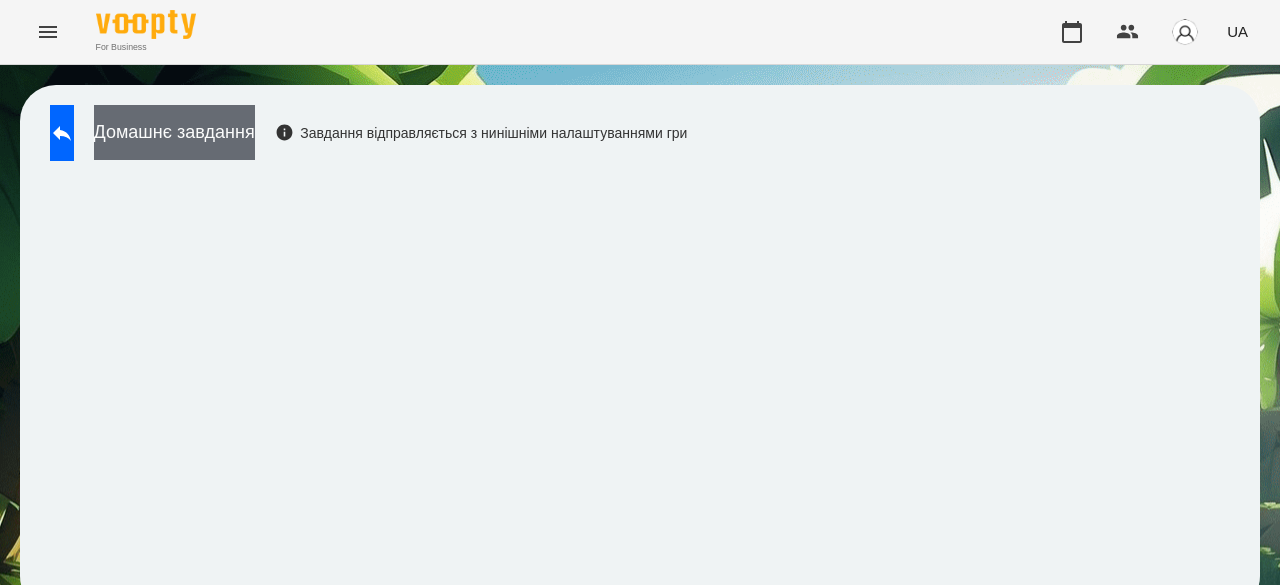 click on "Домашнє завдання" at bounding box center [174, 132] 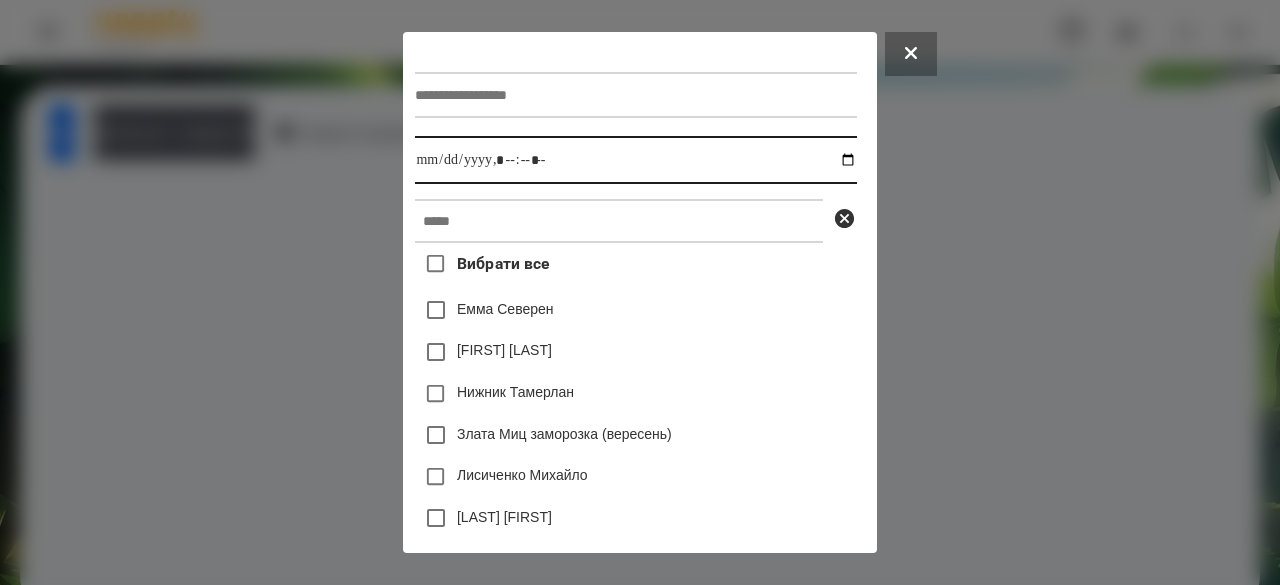 click at bounding box center [635, 160] 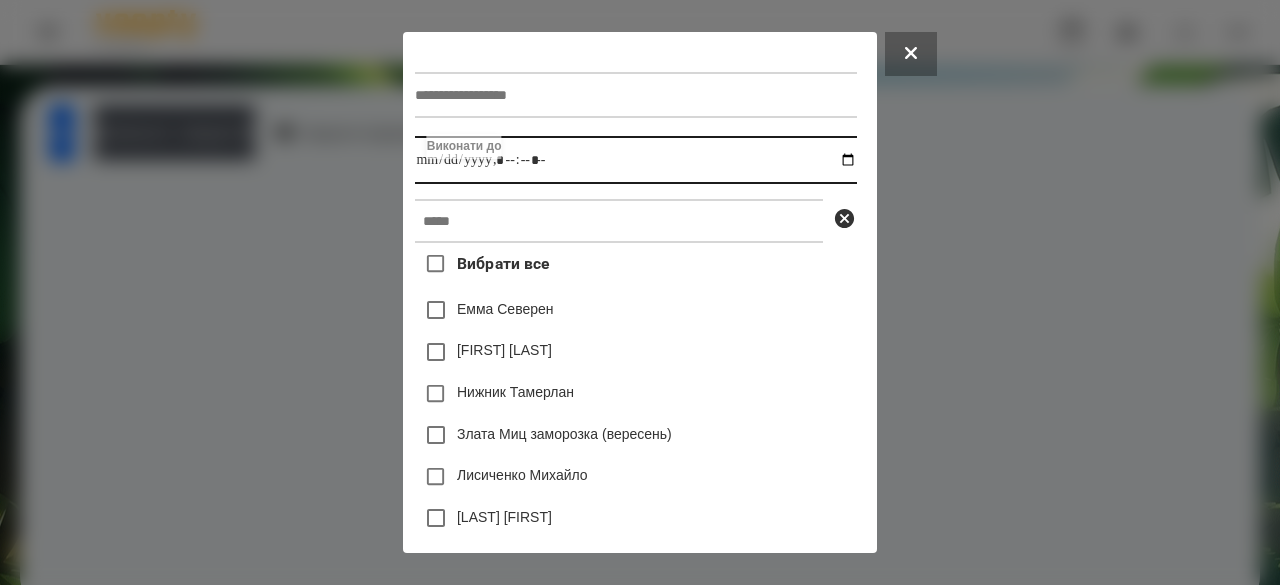 type on "**********" 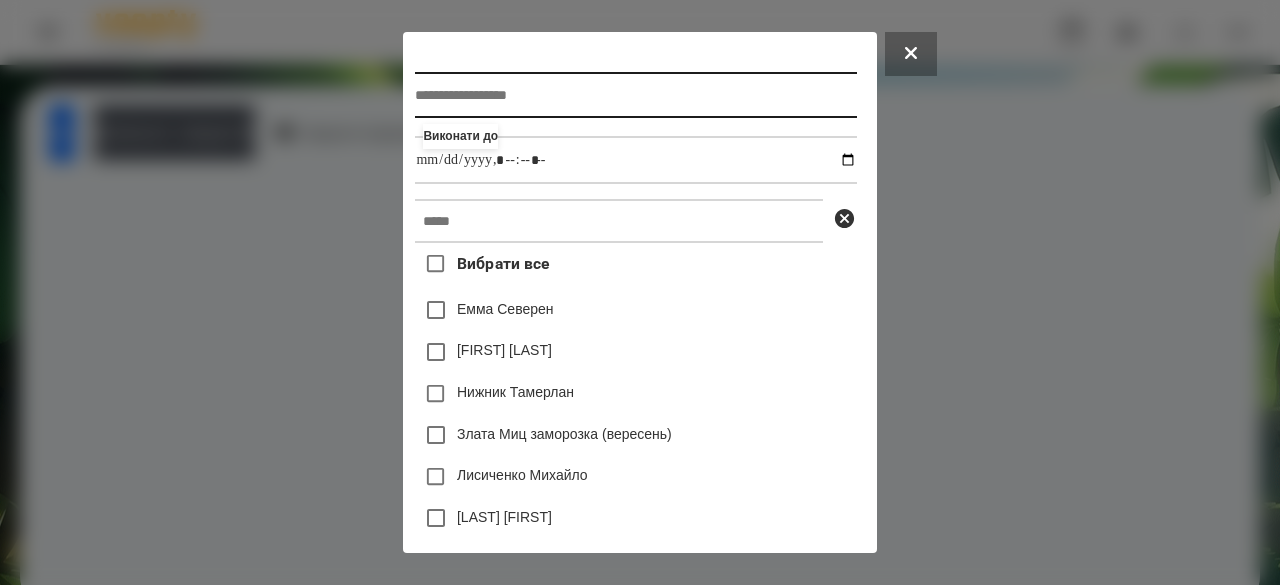 click at bounding box center (635, 95) 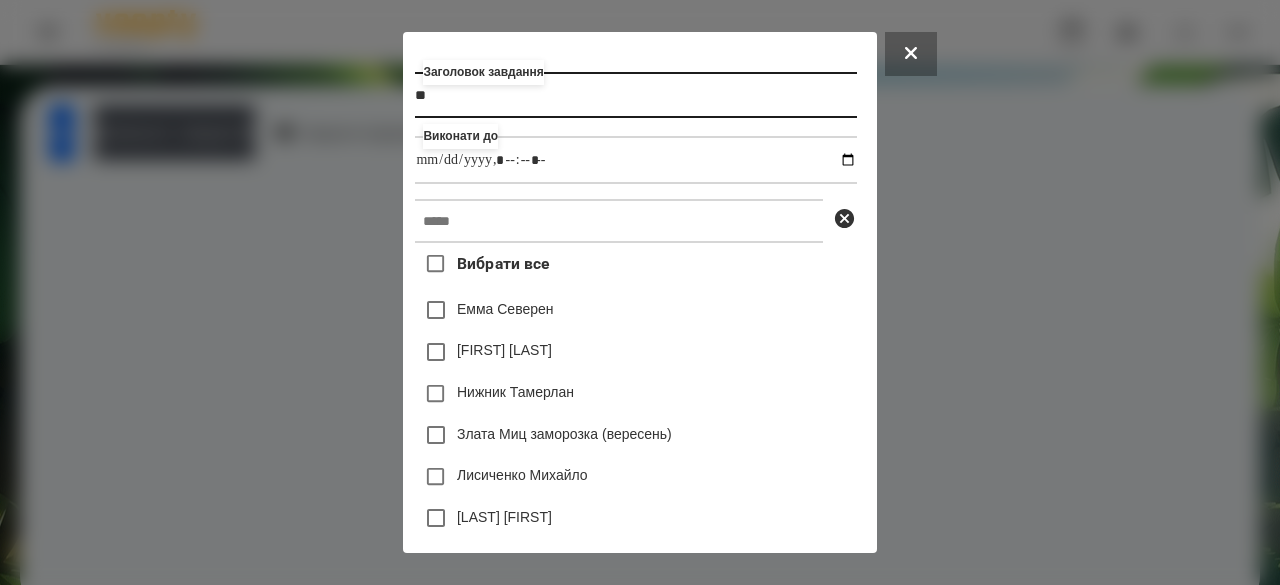 type on "*" 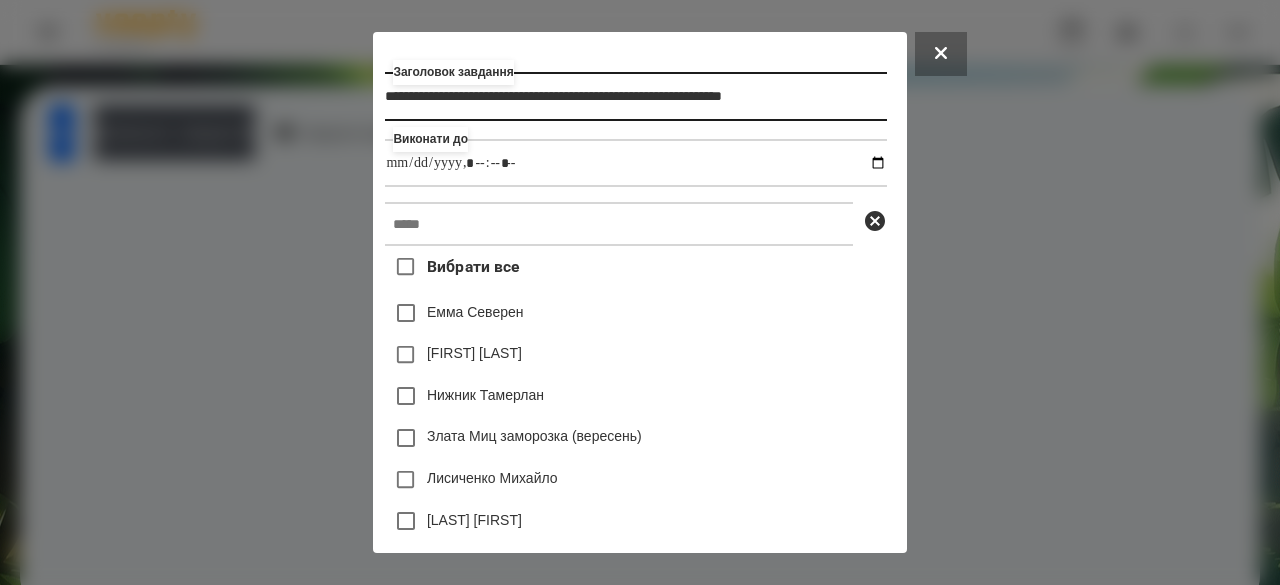 scroll, scrollTop: 0, scrollLeft: 42, axis: horizontal 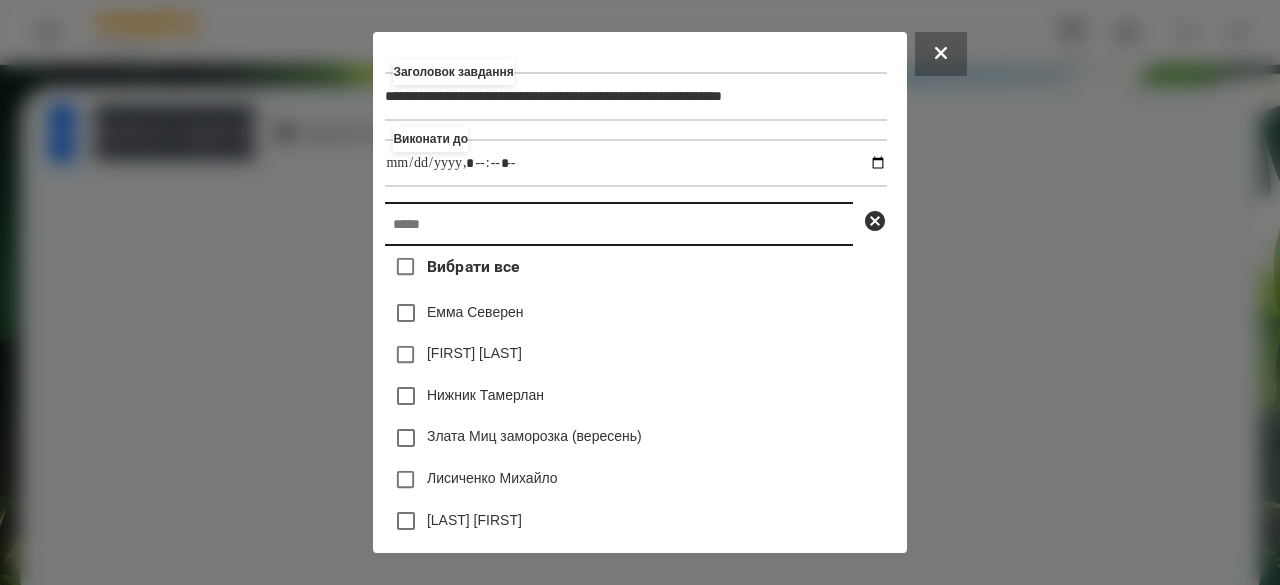 click at bounding box center [619, 224] 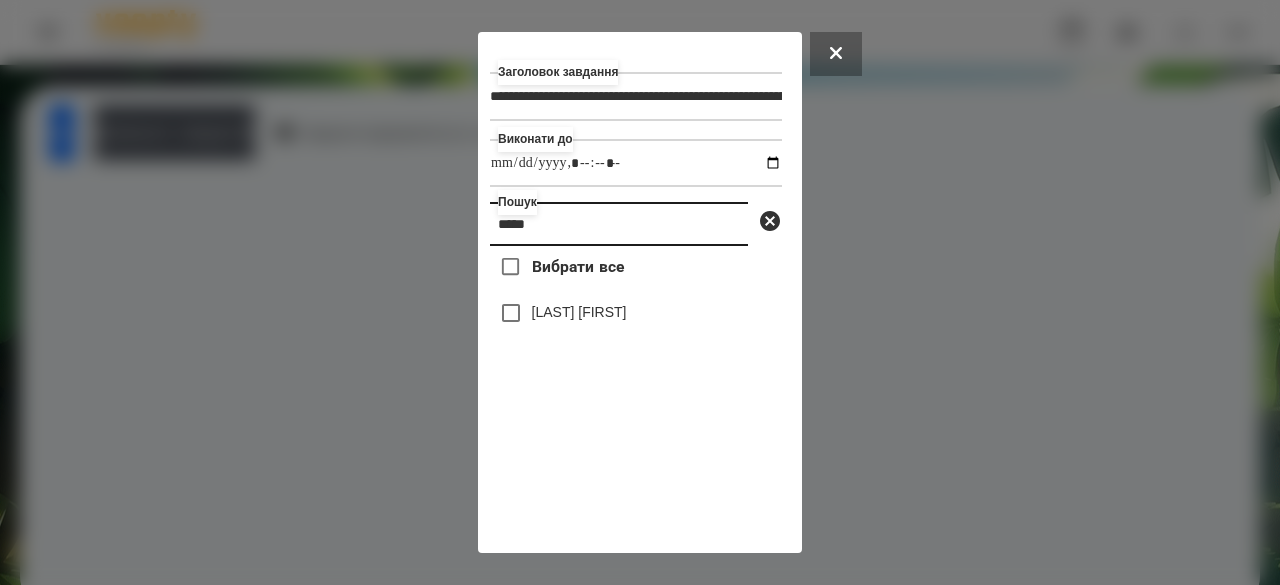type on "*****" 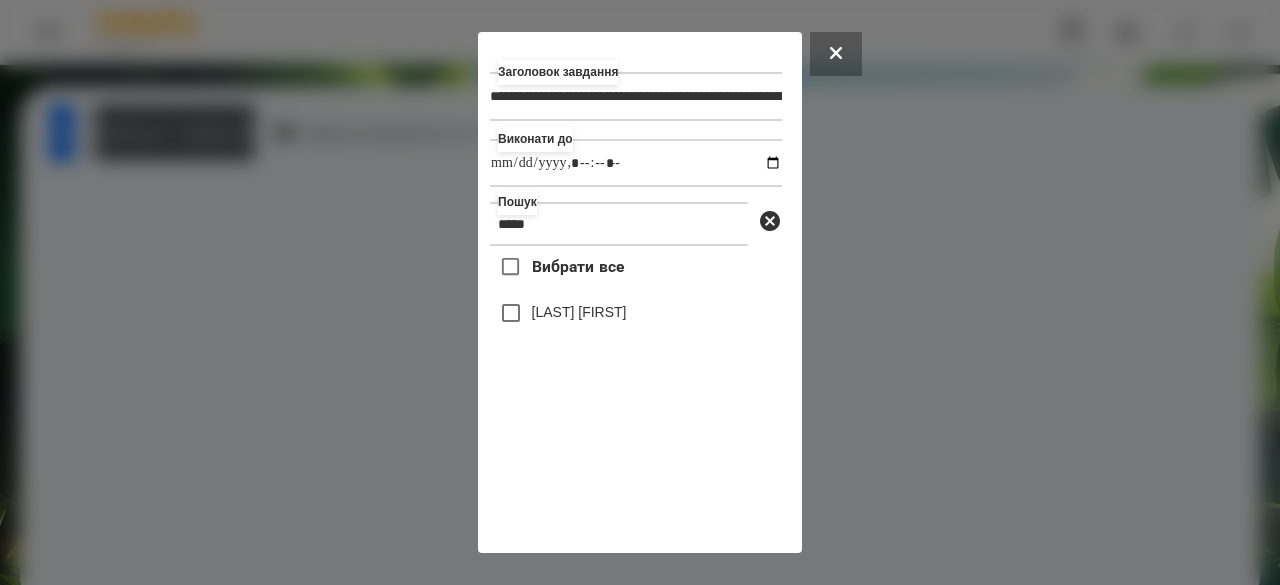 click on "[LAST] [FIRST]" at bounding box center (579, 312) 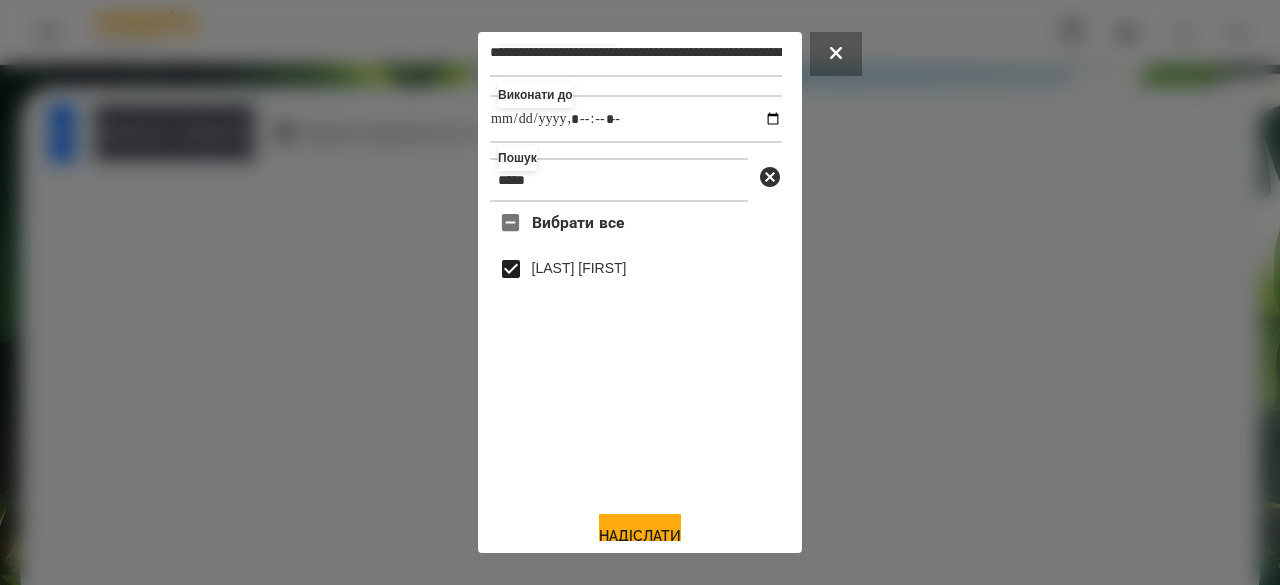 scroll, scrollTop: 66, scrollLeft: 0, axis: vertical 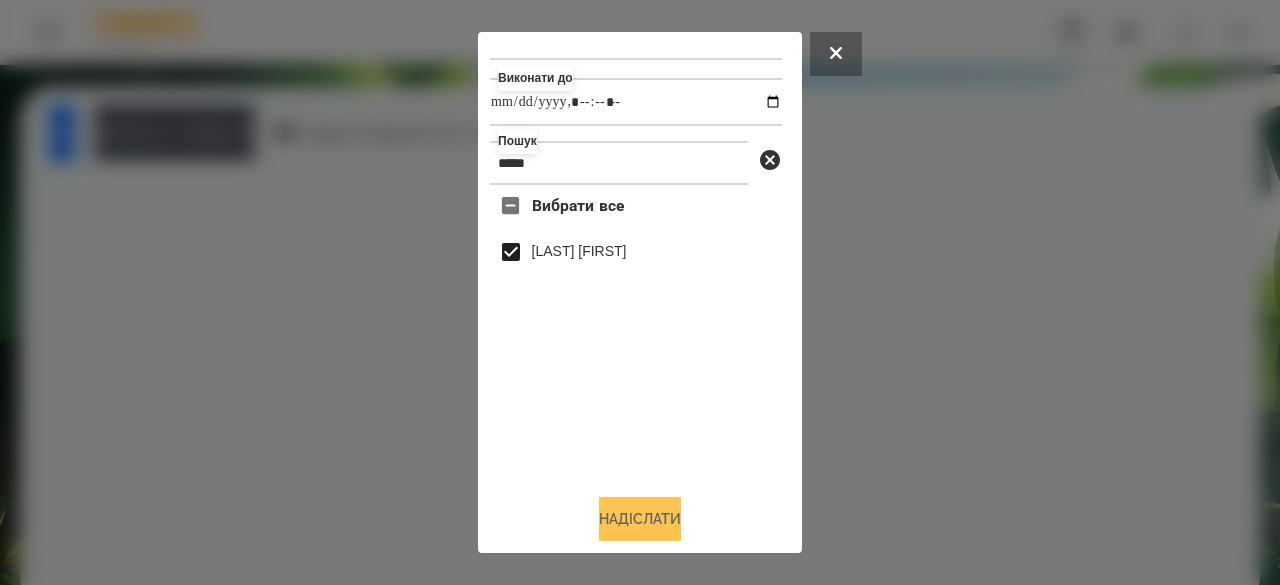 click on "Надіслати" at bounding box center [640, 519] 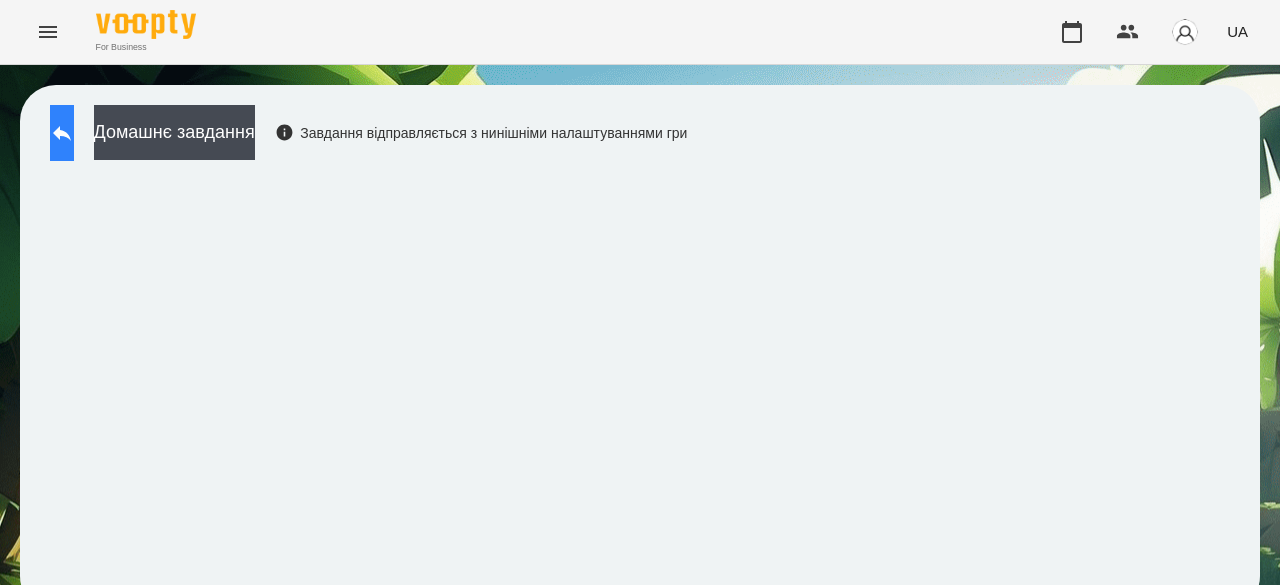 click at bounding box center (62, 133) 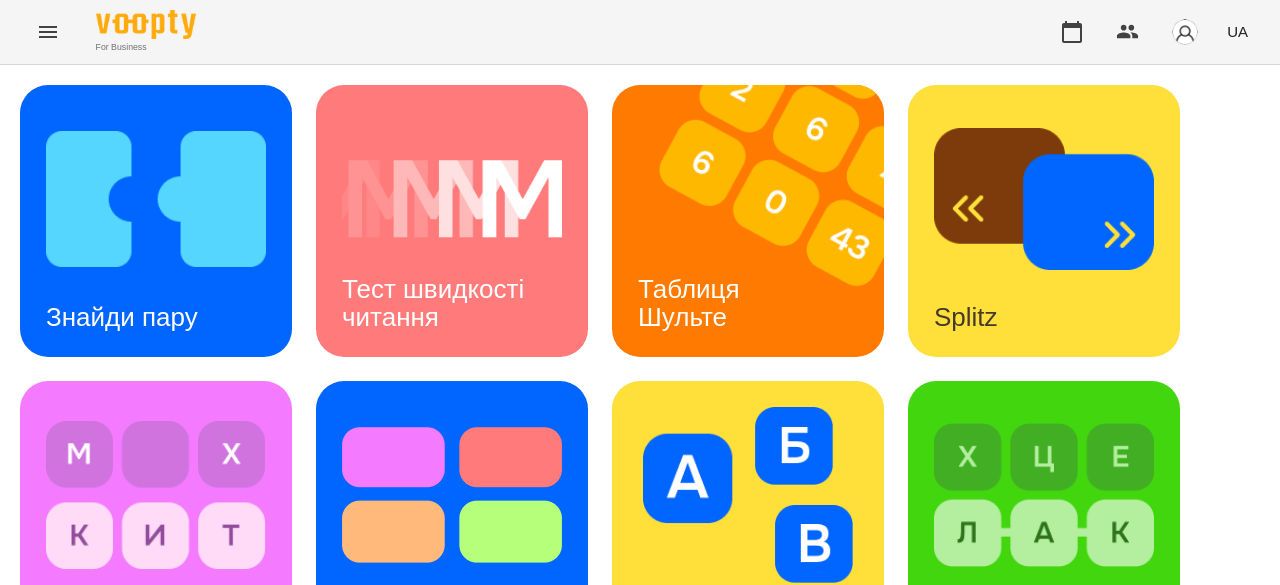 scroll, scrollTop: 602, scrollLeft: 0, axis: vertical 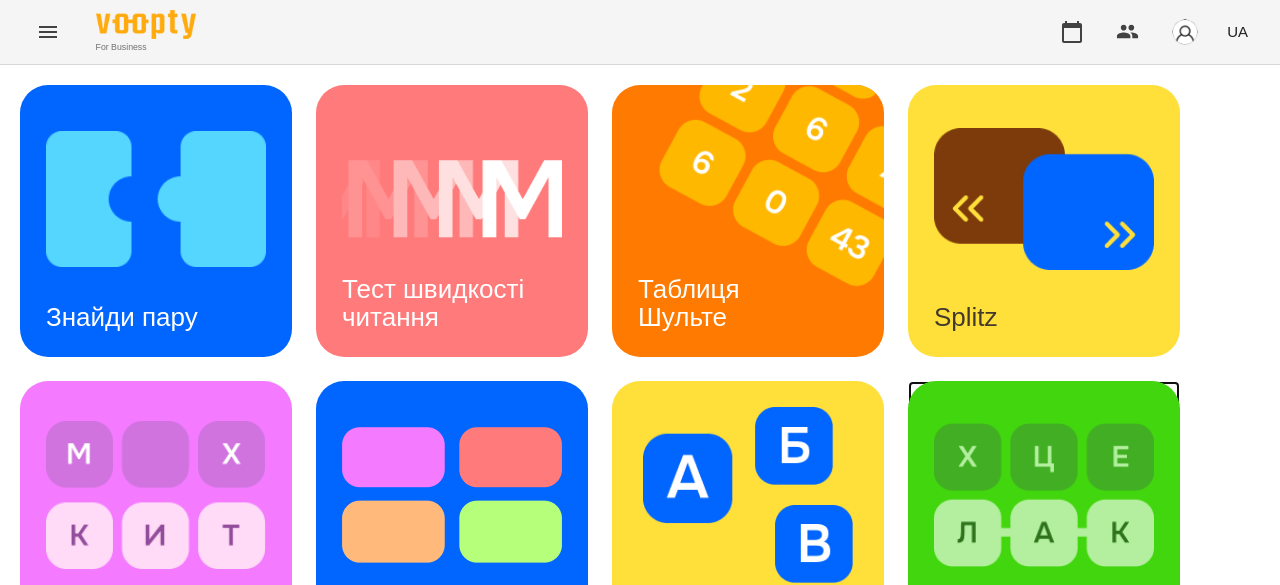 click at bounding box center (1044, 495) 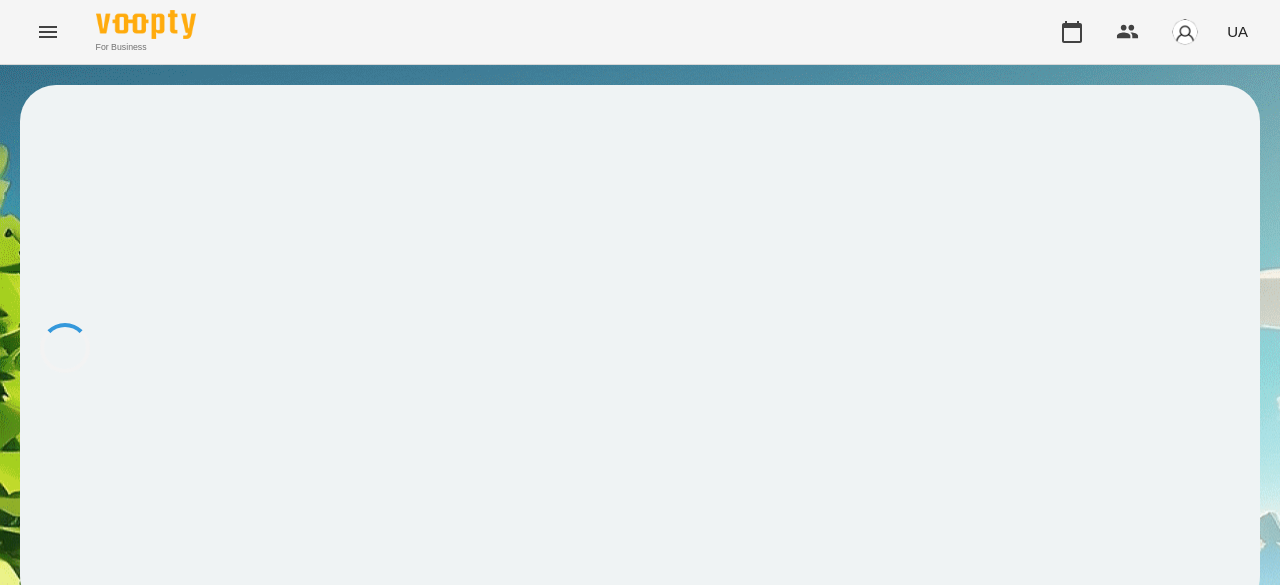 scroll, scrollTop: 2, scrollLeft: 0, axis: vertical 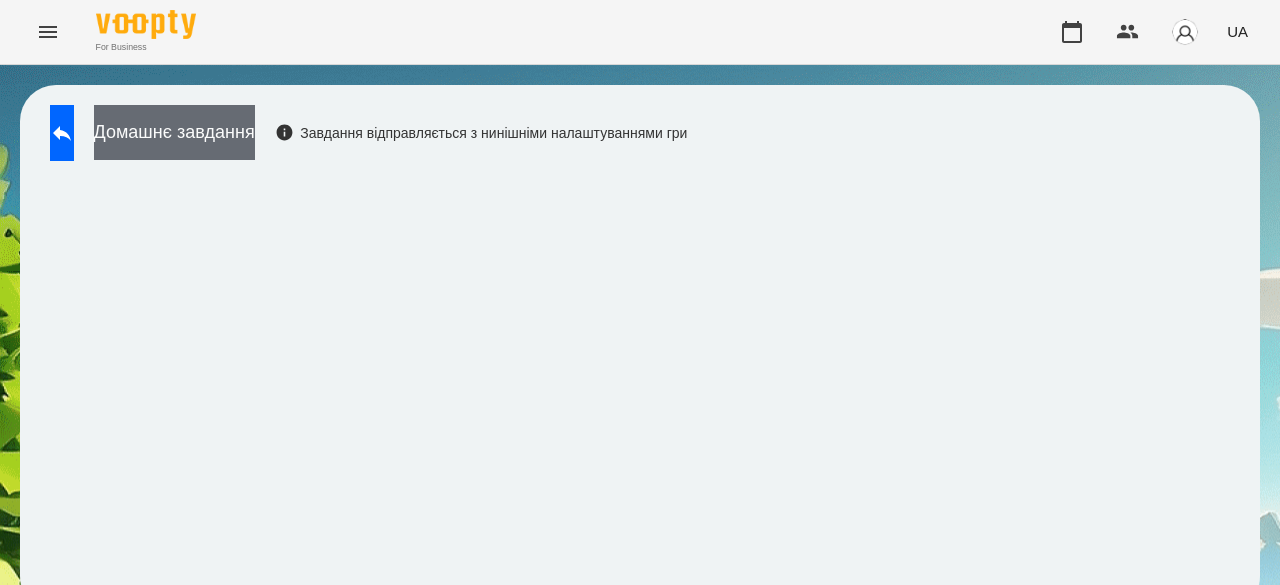 click on "Домашнє завдання" at bounding box center [174, 132] 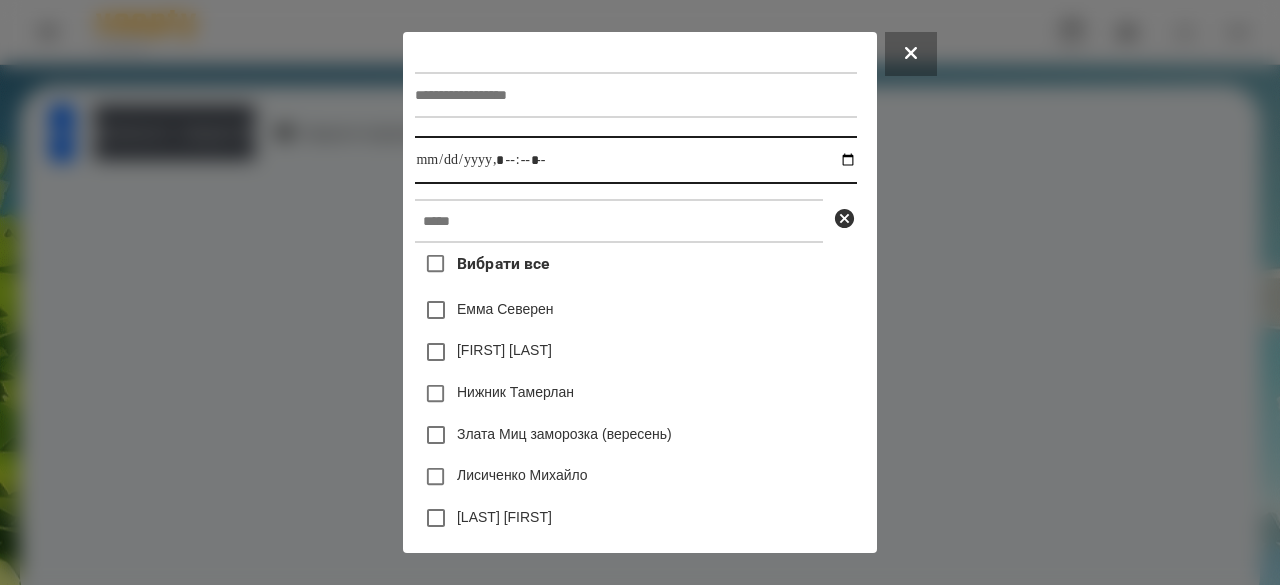 click at bounding box center [635, 160] 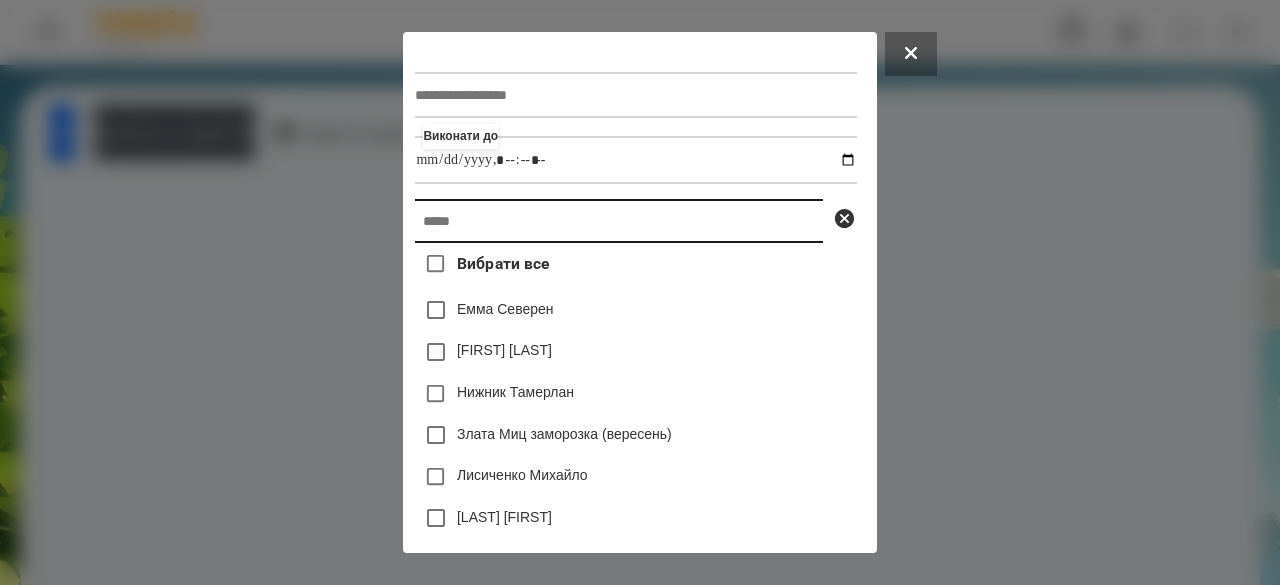 click at bounding box center (619, 221) 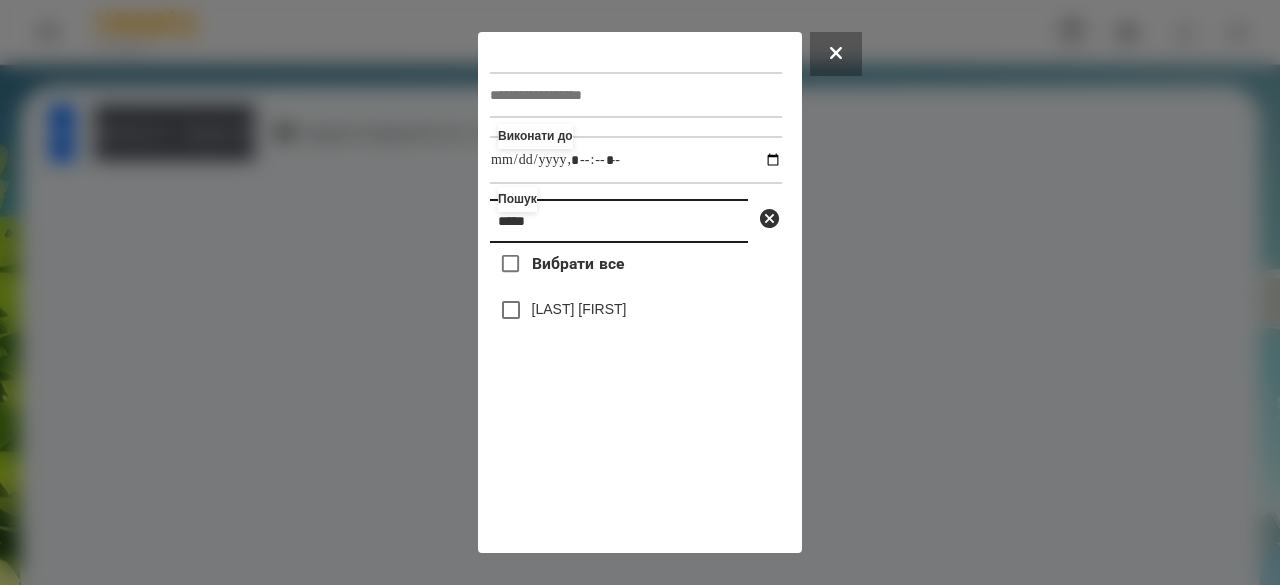 type on "*****" 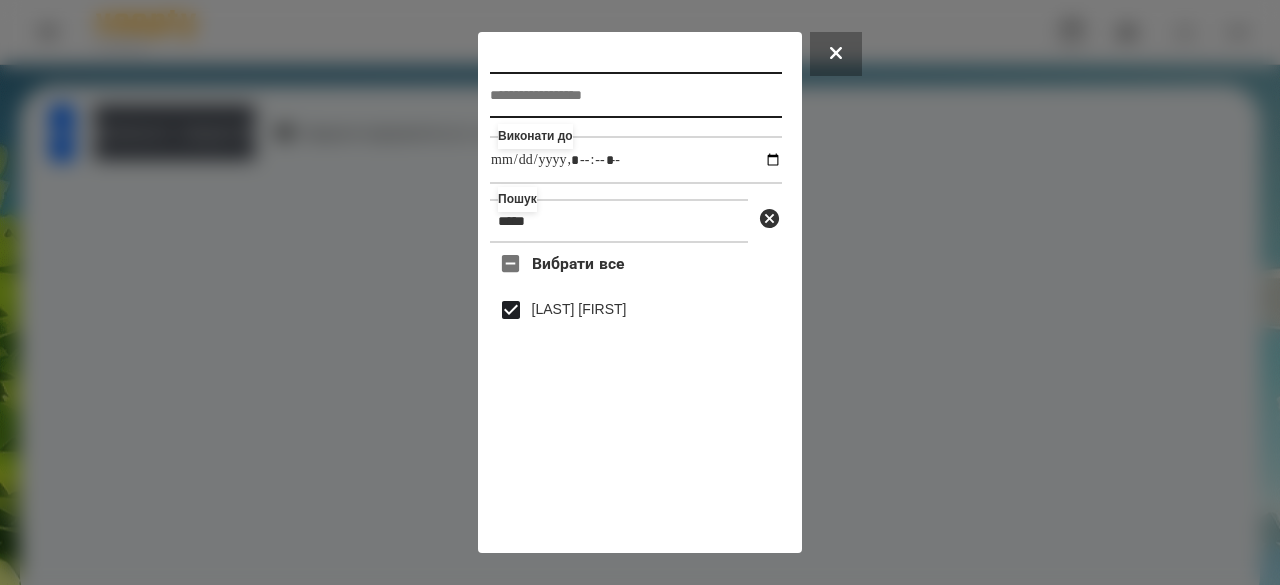 click at bounding box center (636, 95) 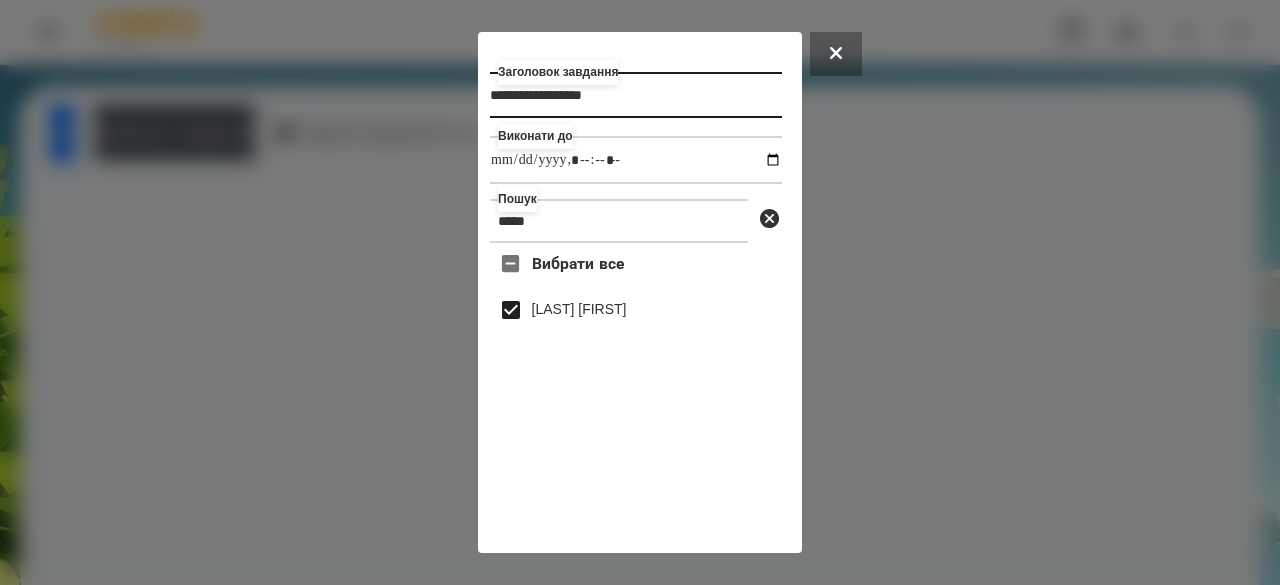 click on "**********" at bounding box center [636, 95] 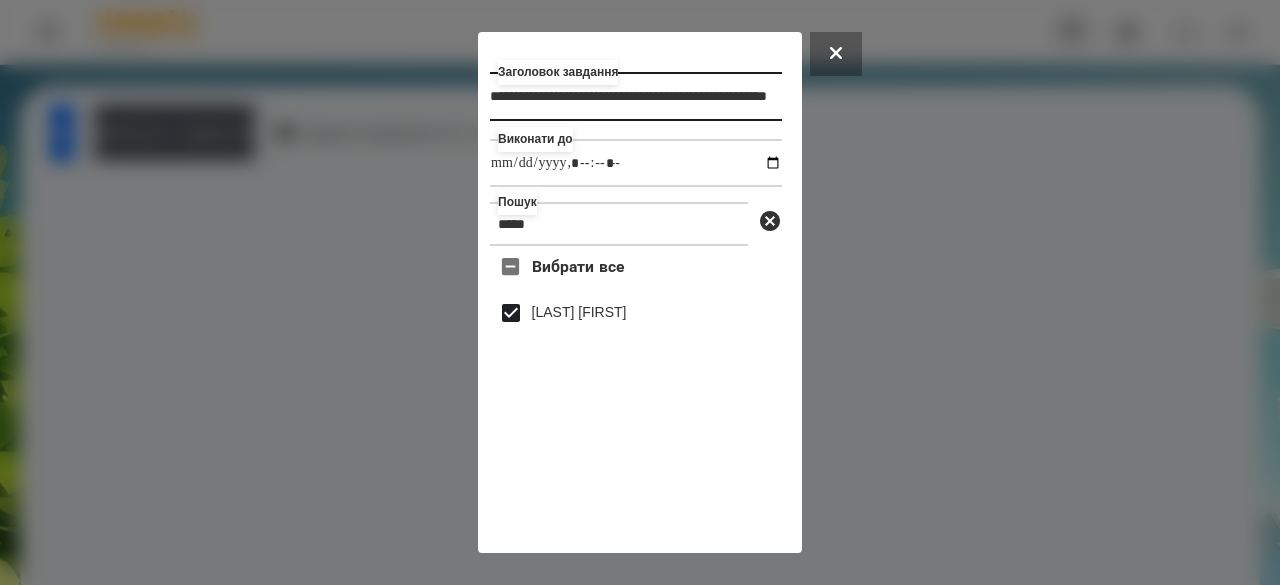 scroll, scrollTop: 0, scrollLeft: 161, axis: horizontal 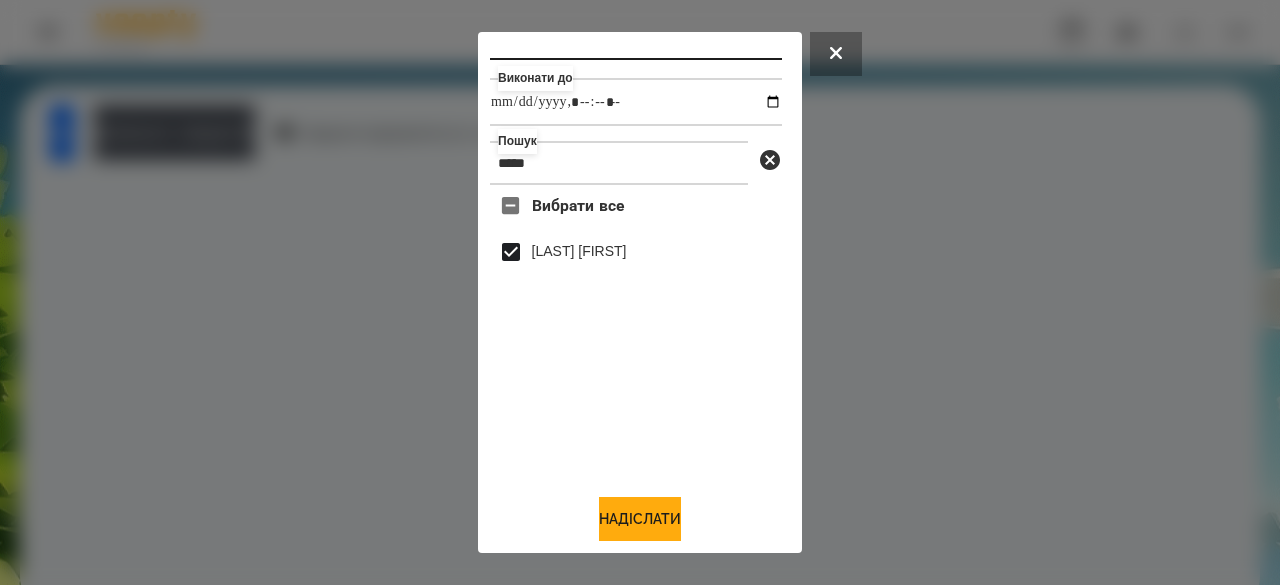 type on "**********" 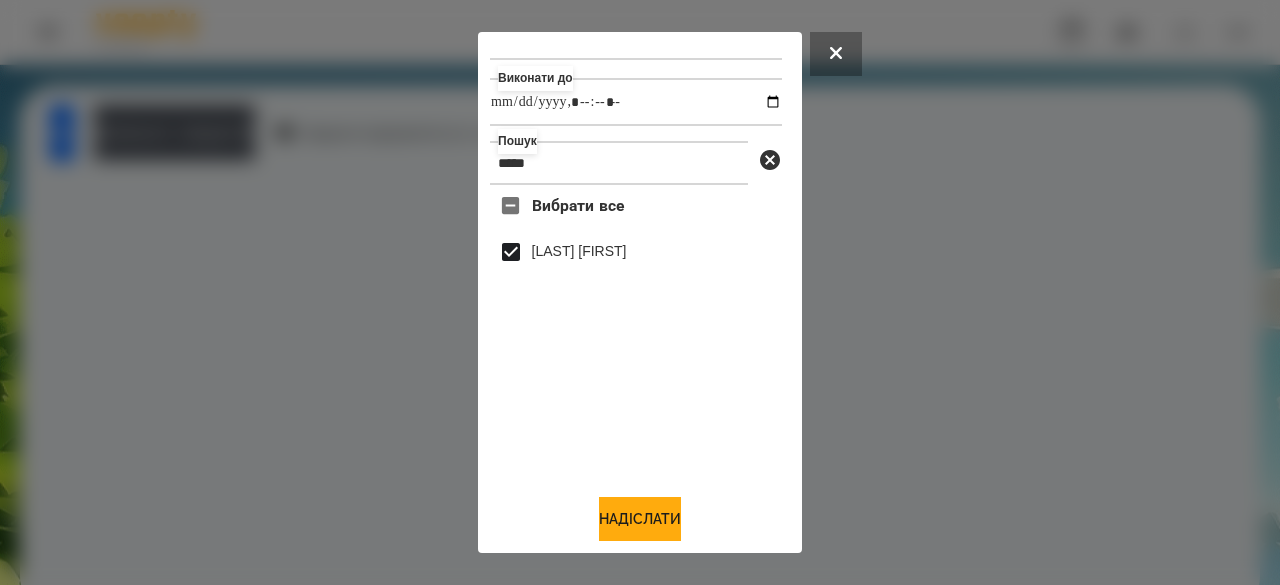 scroll, scrollTop: 0, scrollLeft: 0, axis: both 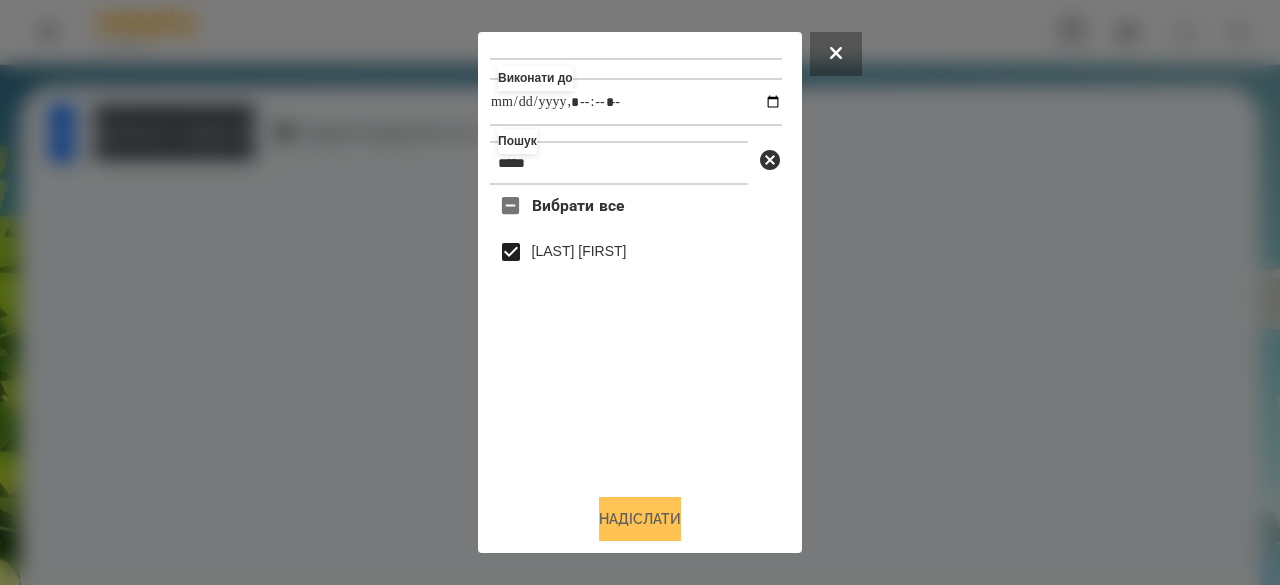 click on "Надіслати" at bounding box center (640, 519) 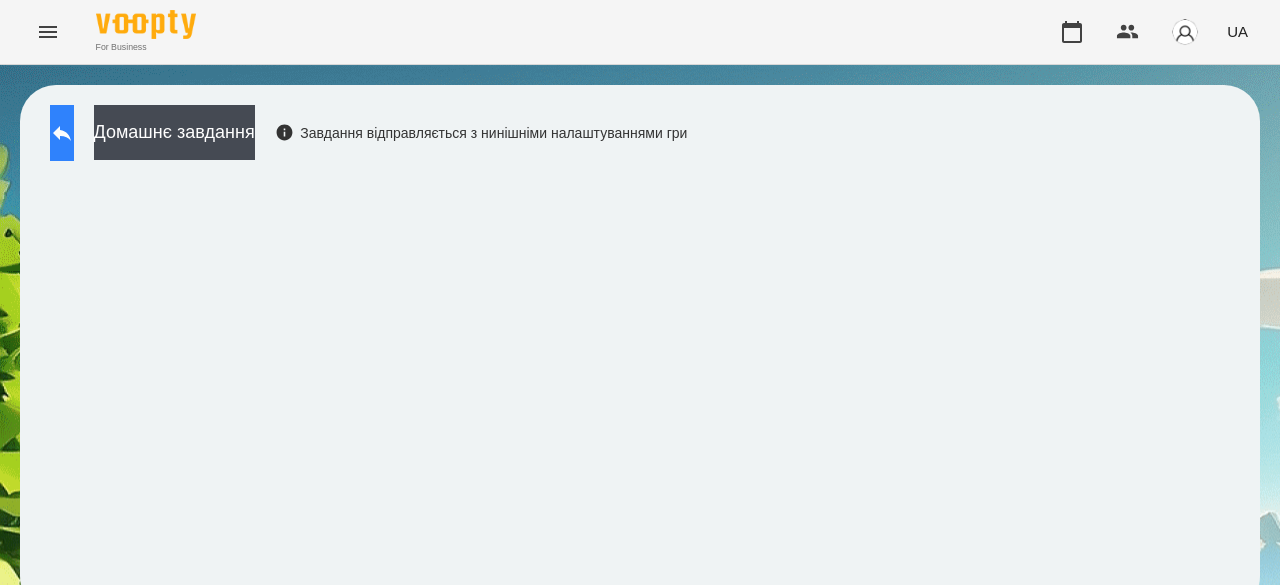 click at bounding box center (62, 133) 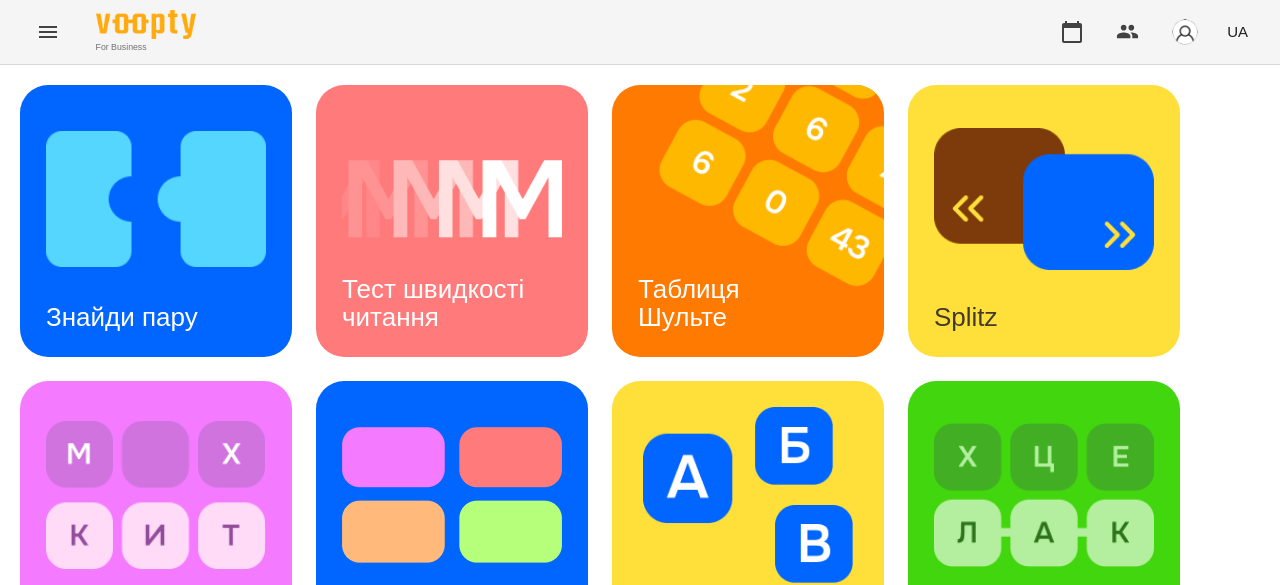 scroll, scrollTop: 402, scrollLeft: 0, axis: vertical 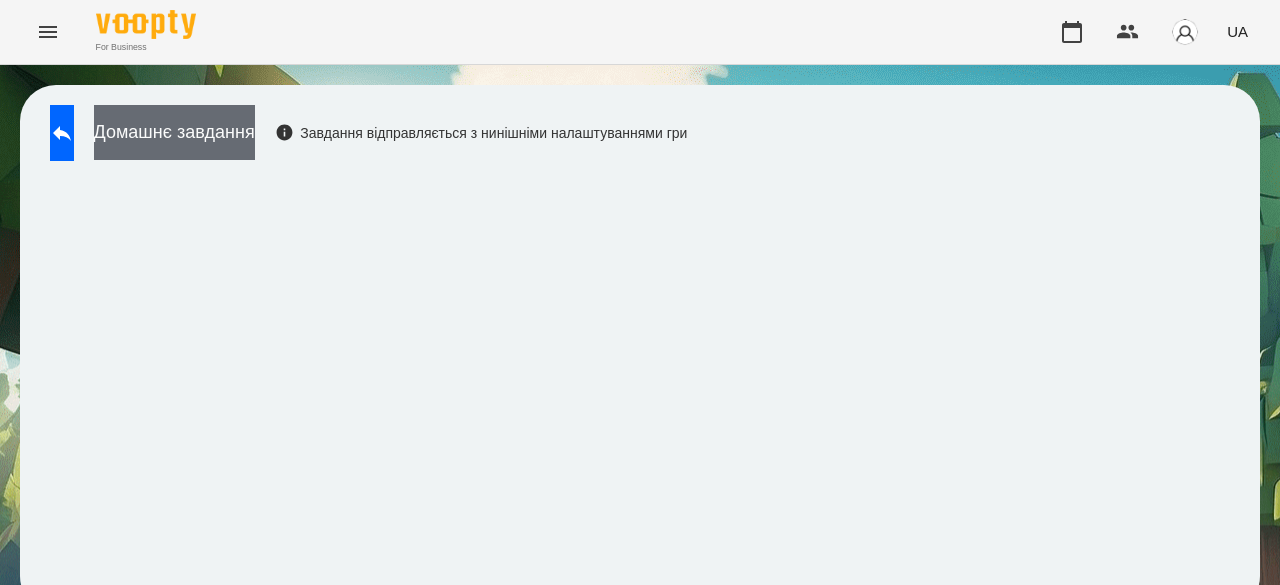click on "Домашнє завдання" at bounding box center (174, 132) 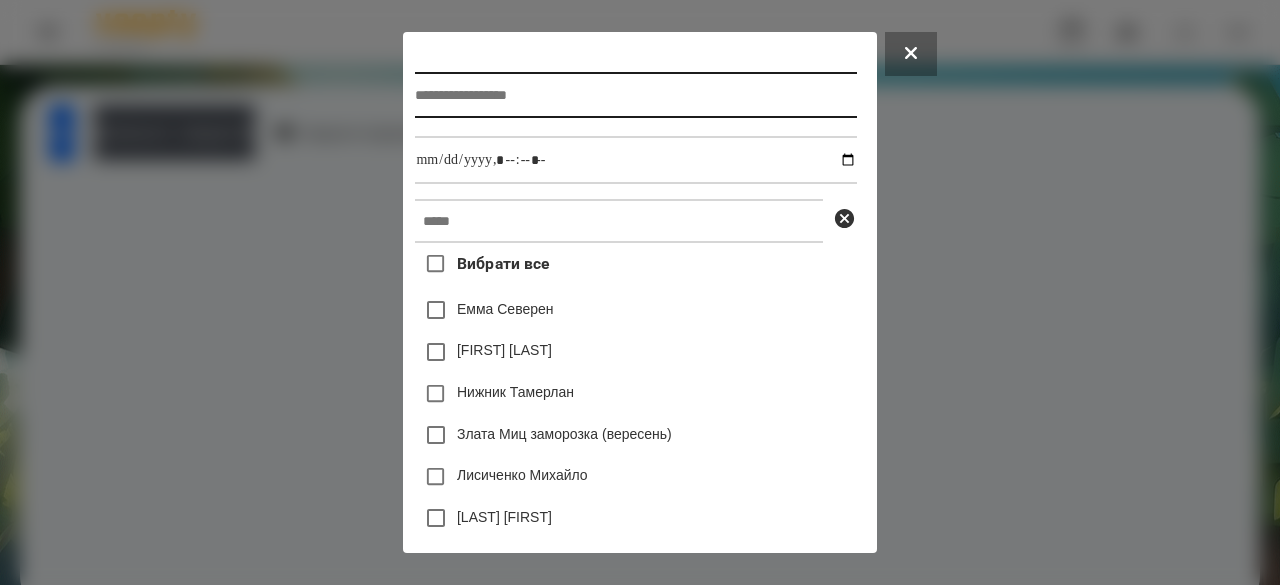 click at bounding box center [635, 95] 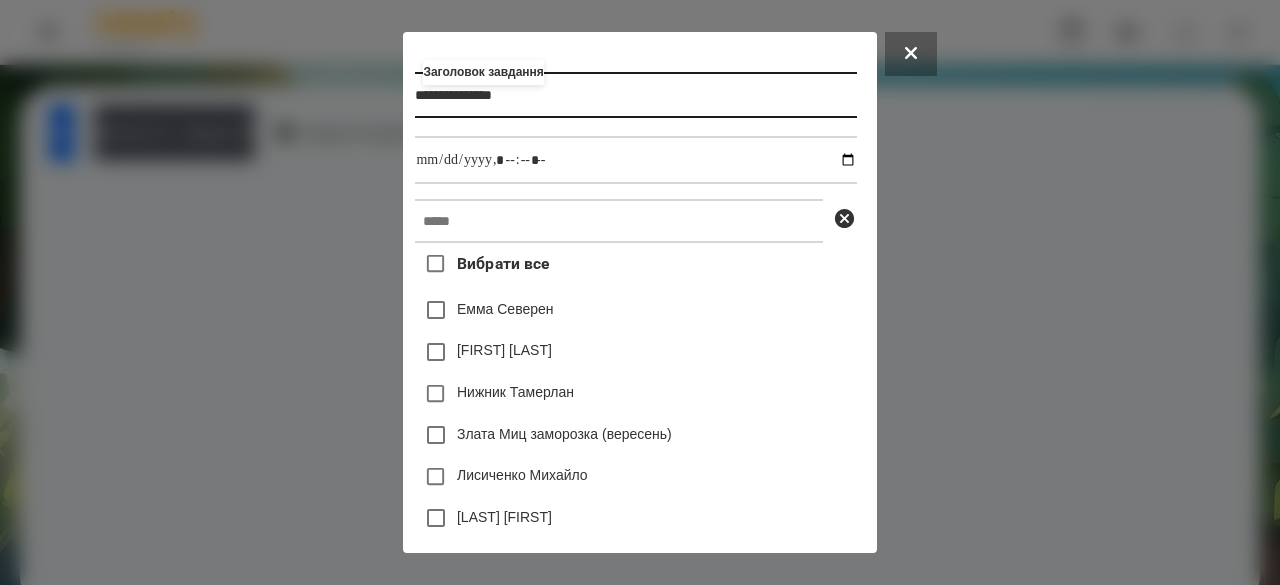 type on "**********" 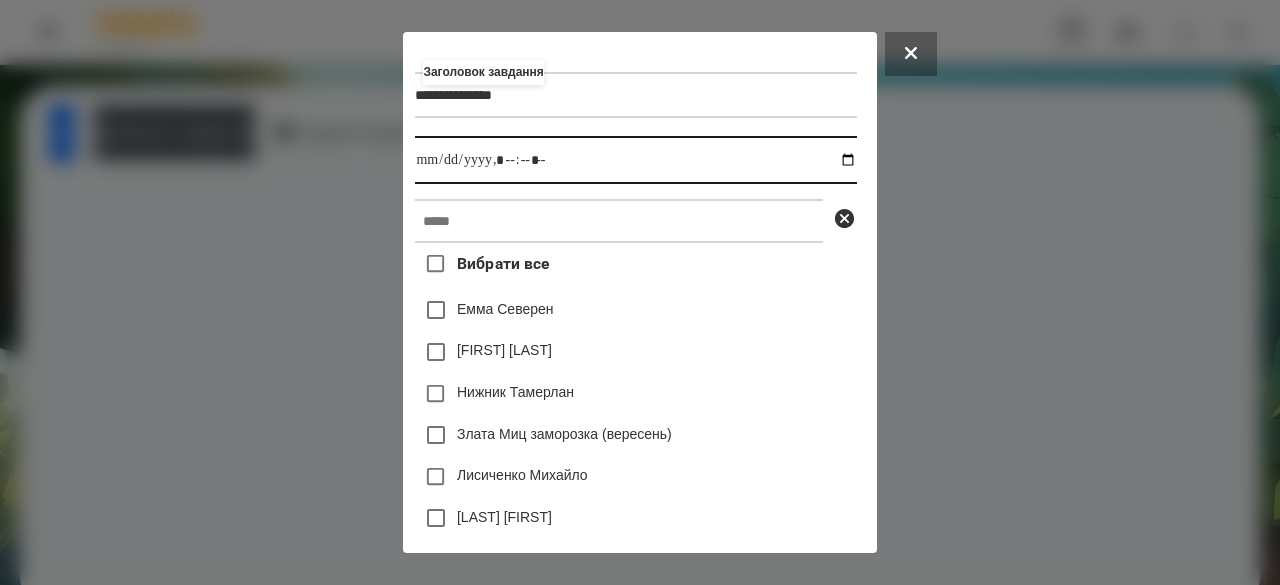 click at bounding box center [635, 160] 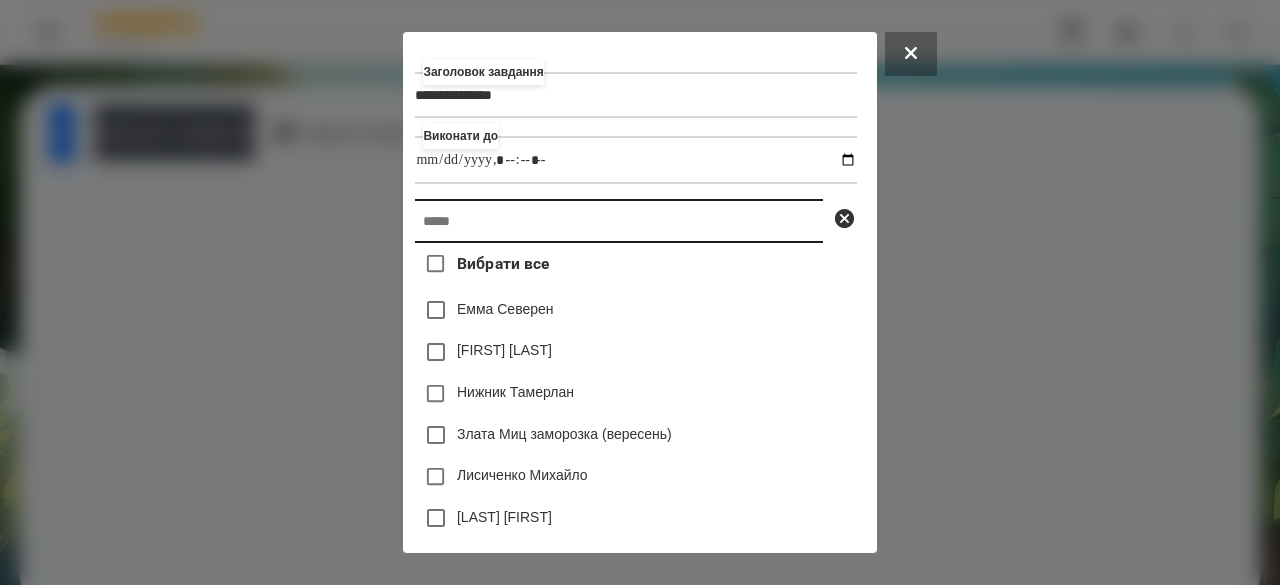 click at bounding box center [619, 221] 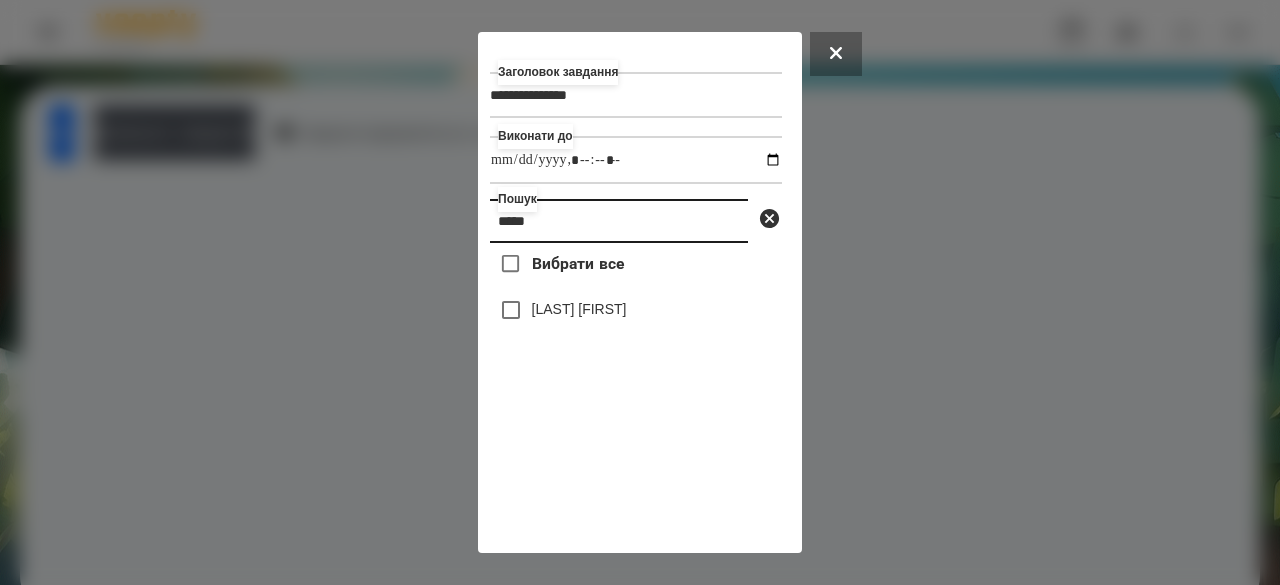type on "*****" 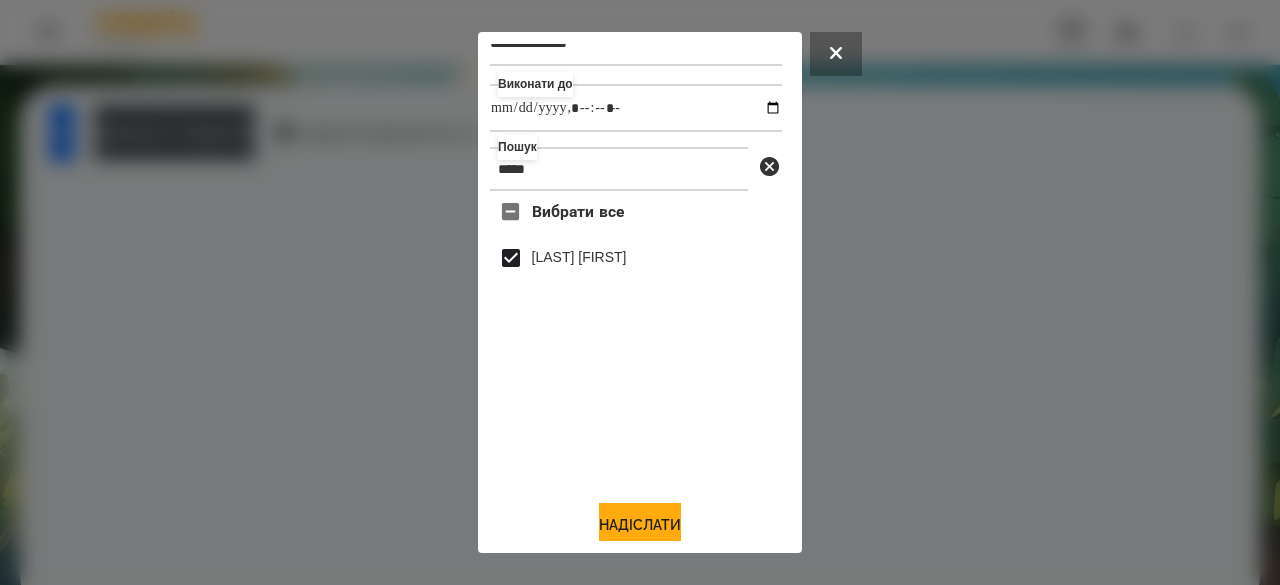 scroll, scrollTop: 66, scrollLeft: 0, axis: vertical 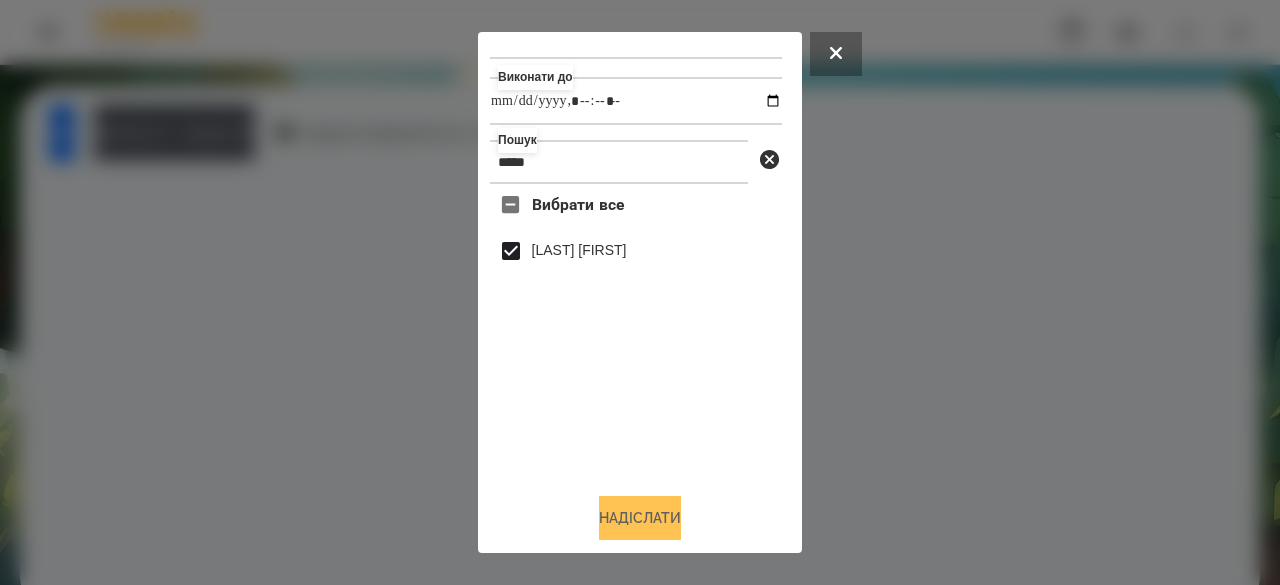 click on "Надіслати" at bounding box center [640, 518] 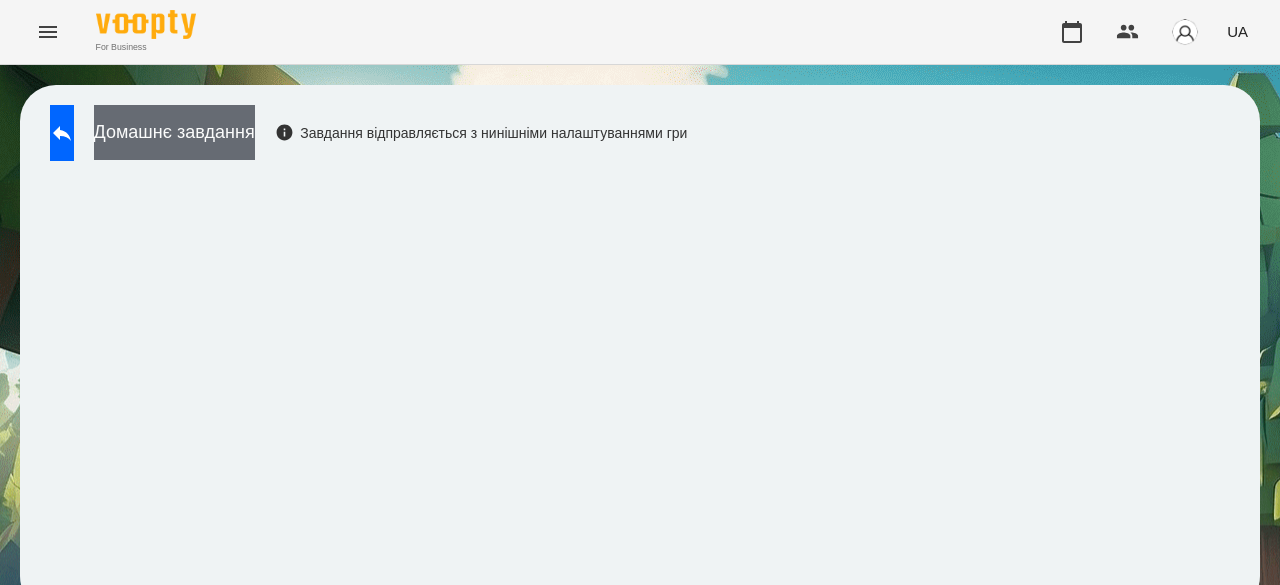 click on "Домашнє завдання" at bounding box center (174, 132) 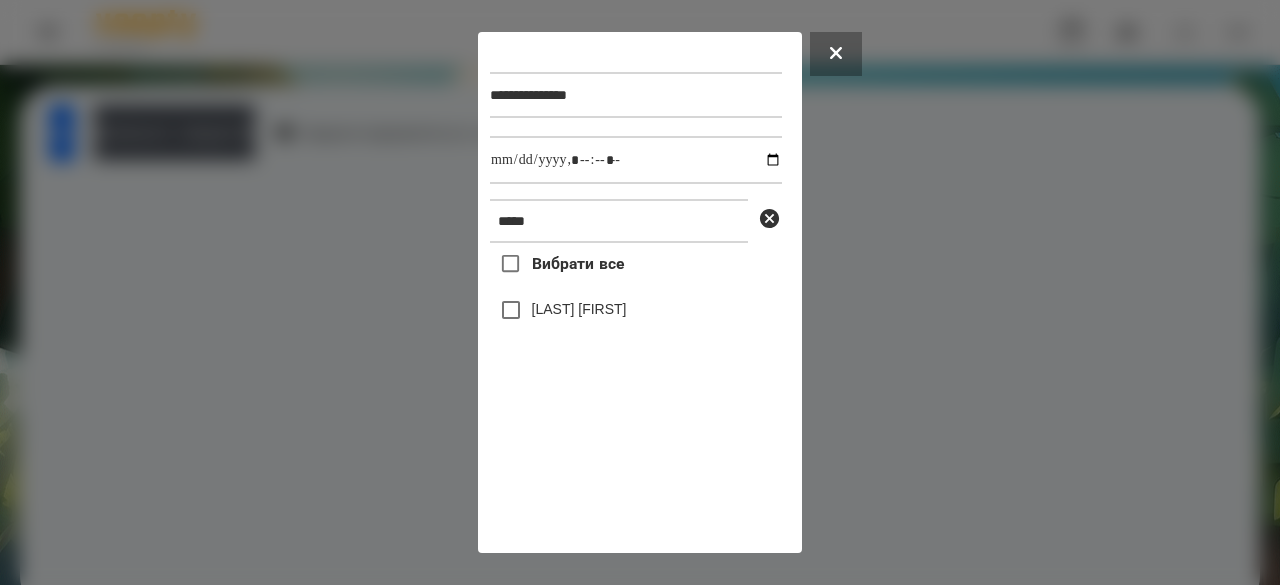 click on "[LAST] [FIRST]" at bounding box center (579, 309) 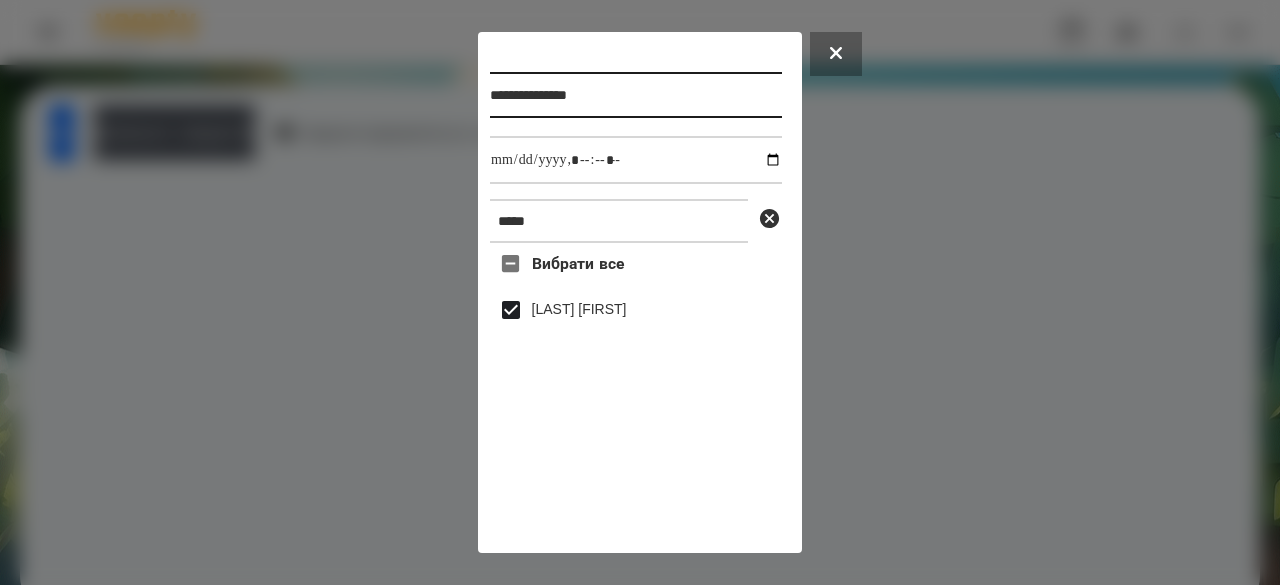 click on "**********" at bounding box center (636, 95) 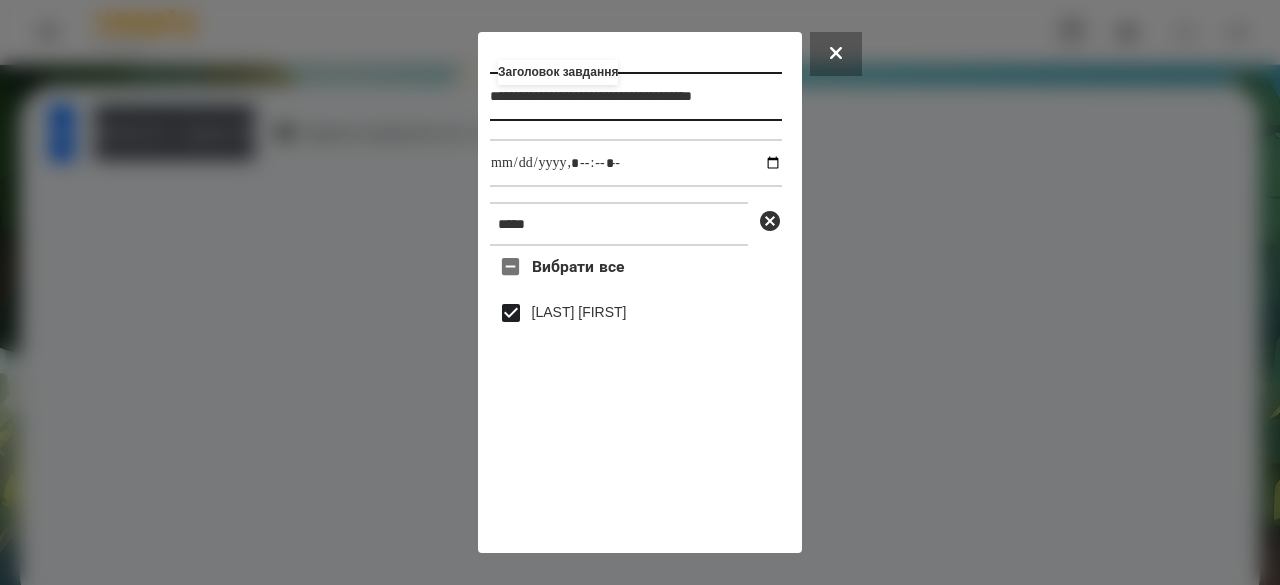 scroll, scrollTop: 0, scrollLeft: 54, axis: horizontal 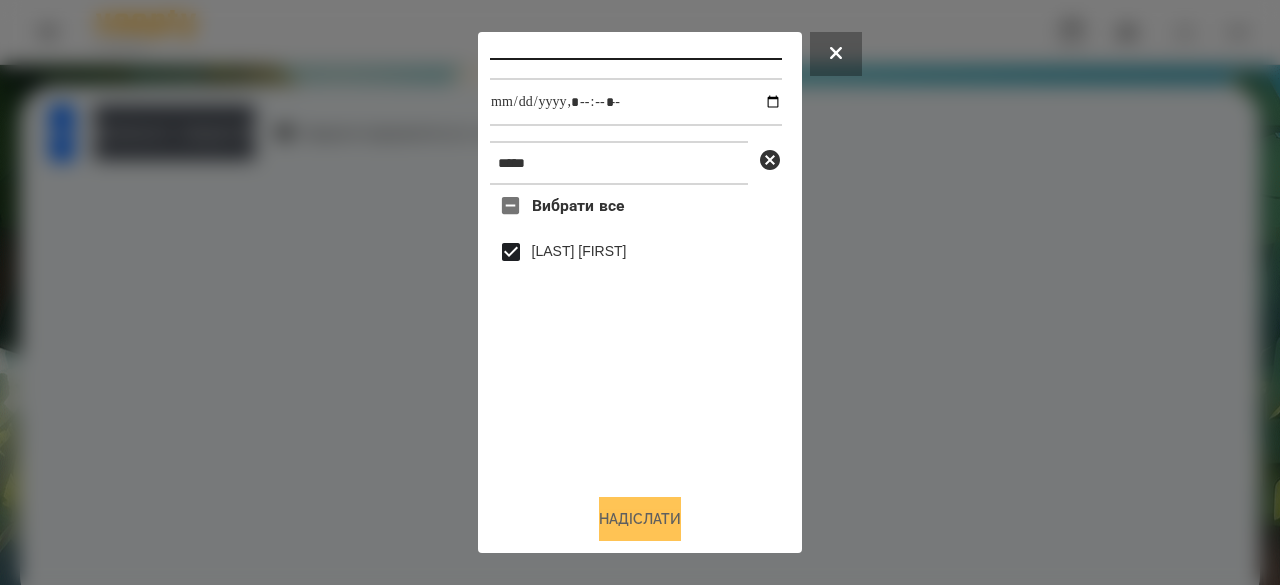 type on "**********" 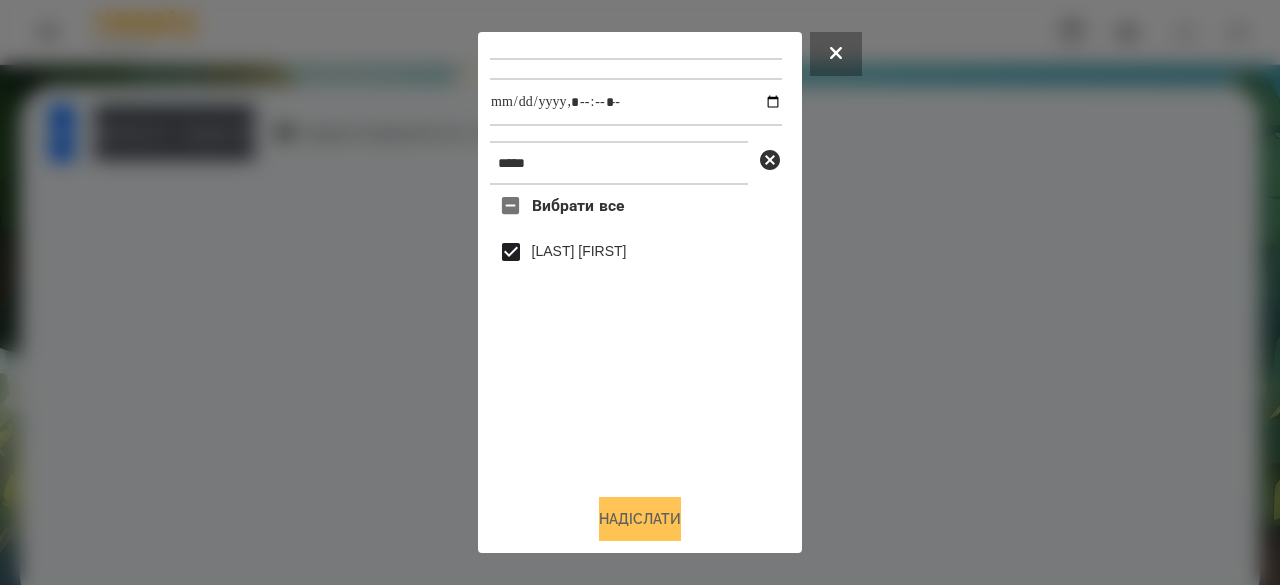scroll, scrollTop: 0, scrollLeft: 0, axis: both 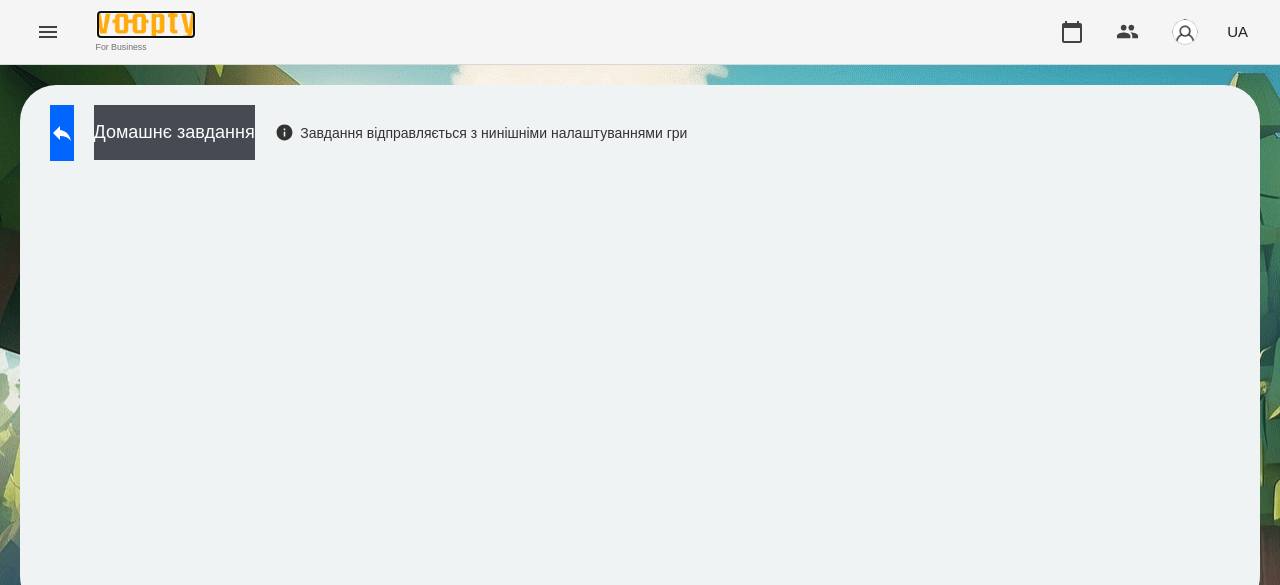 click at bounding box center [146, 24] 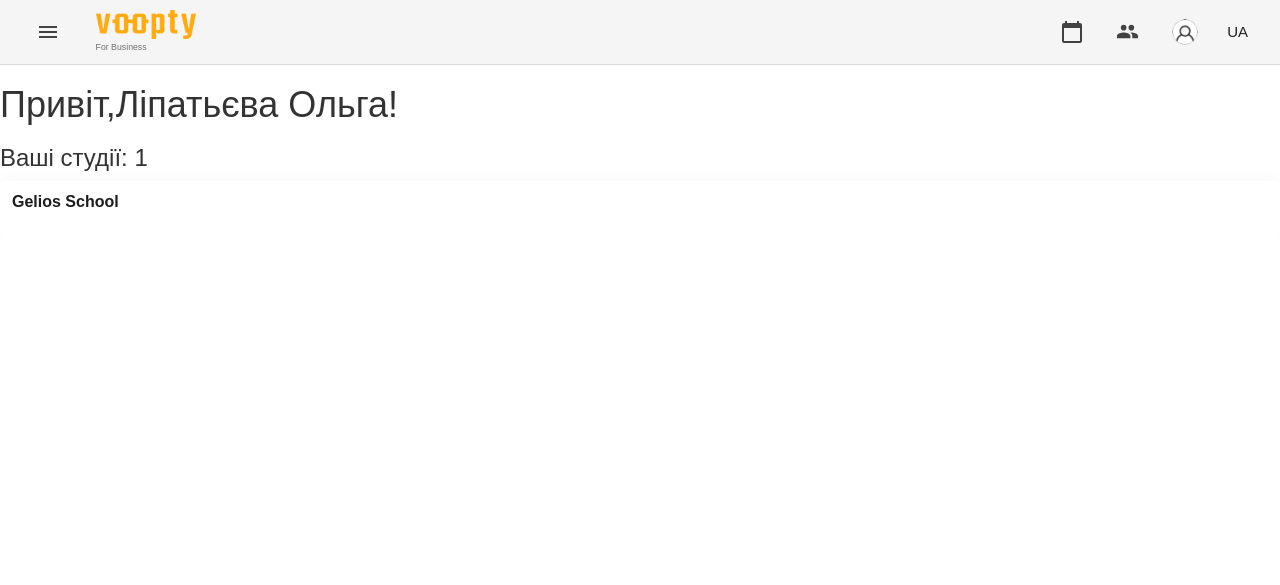 click 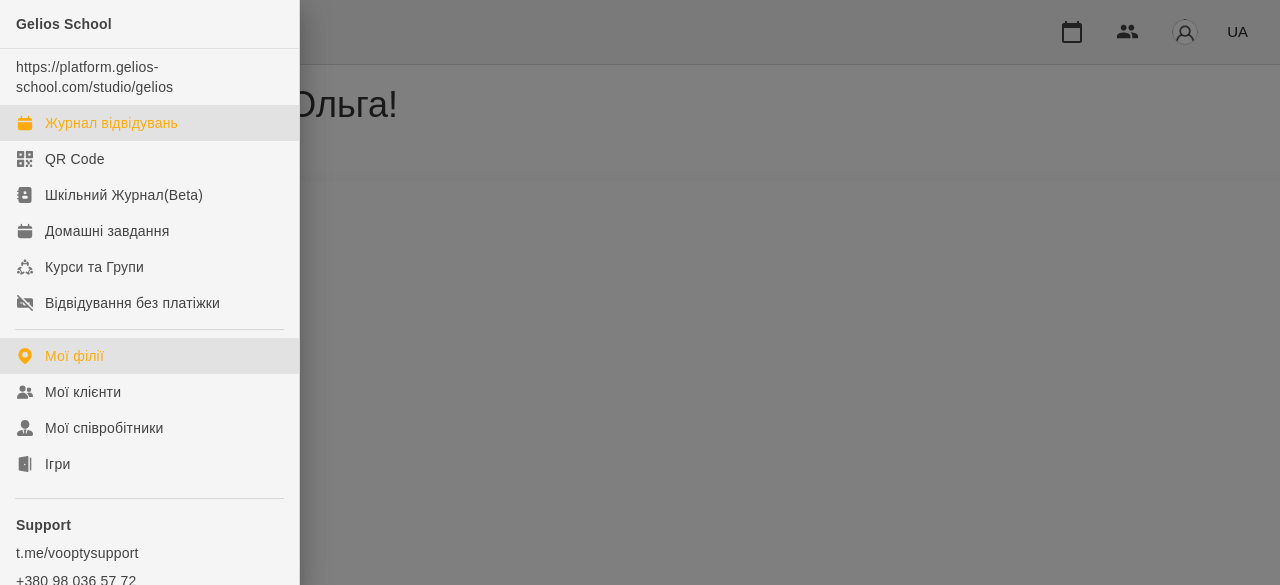 click on "Журнал відвідувань" at bounding box center (111, 123) 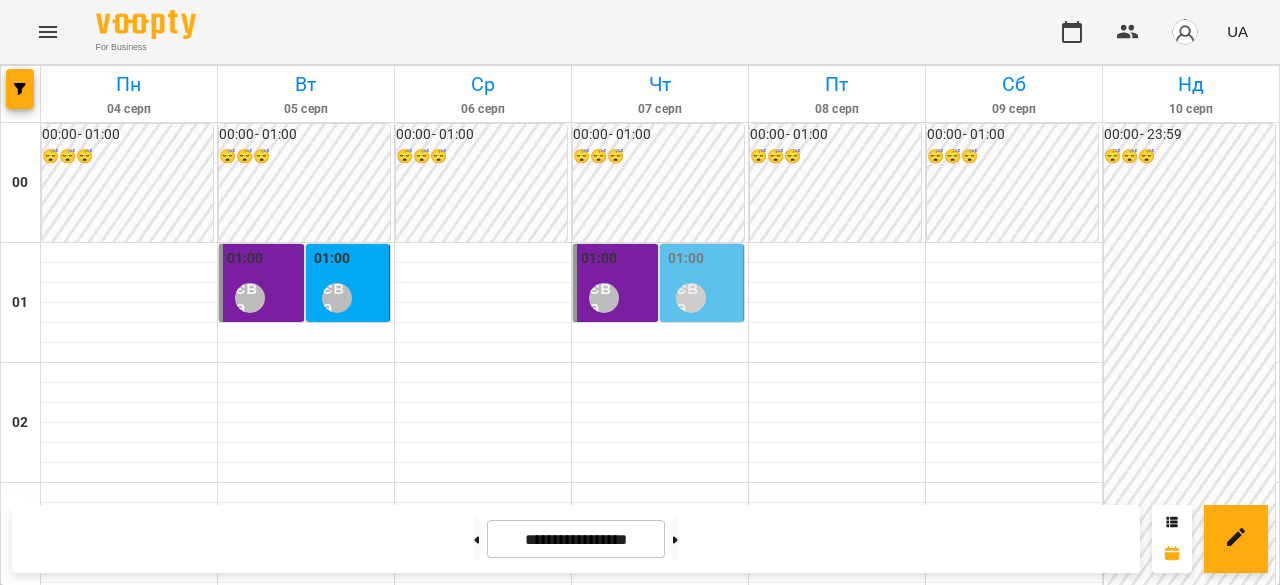 scroll, scrollTop: 1800, scrollLeft: 0, axis: vertical 